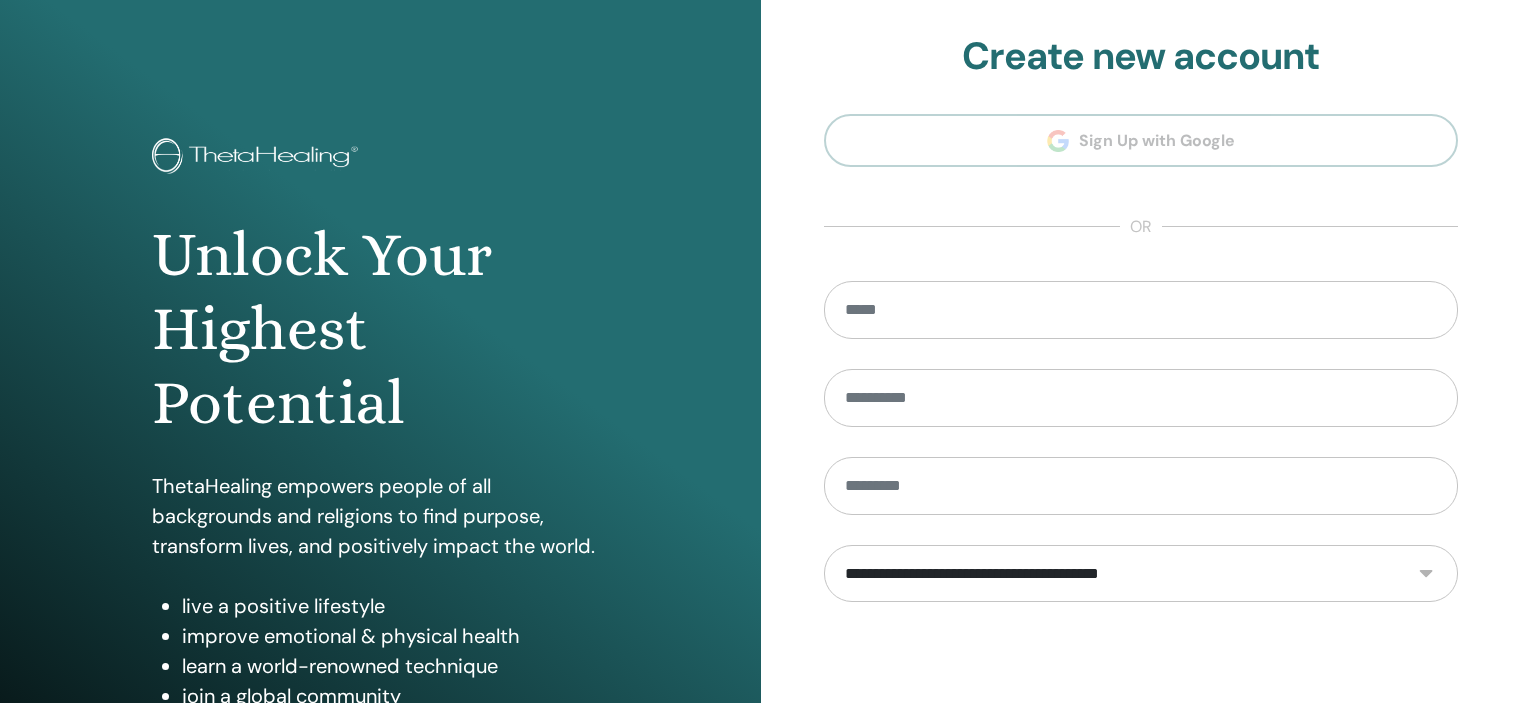 scroll, scrollTop: 0, scrollLeft: 0, axis: both 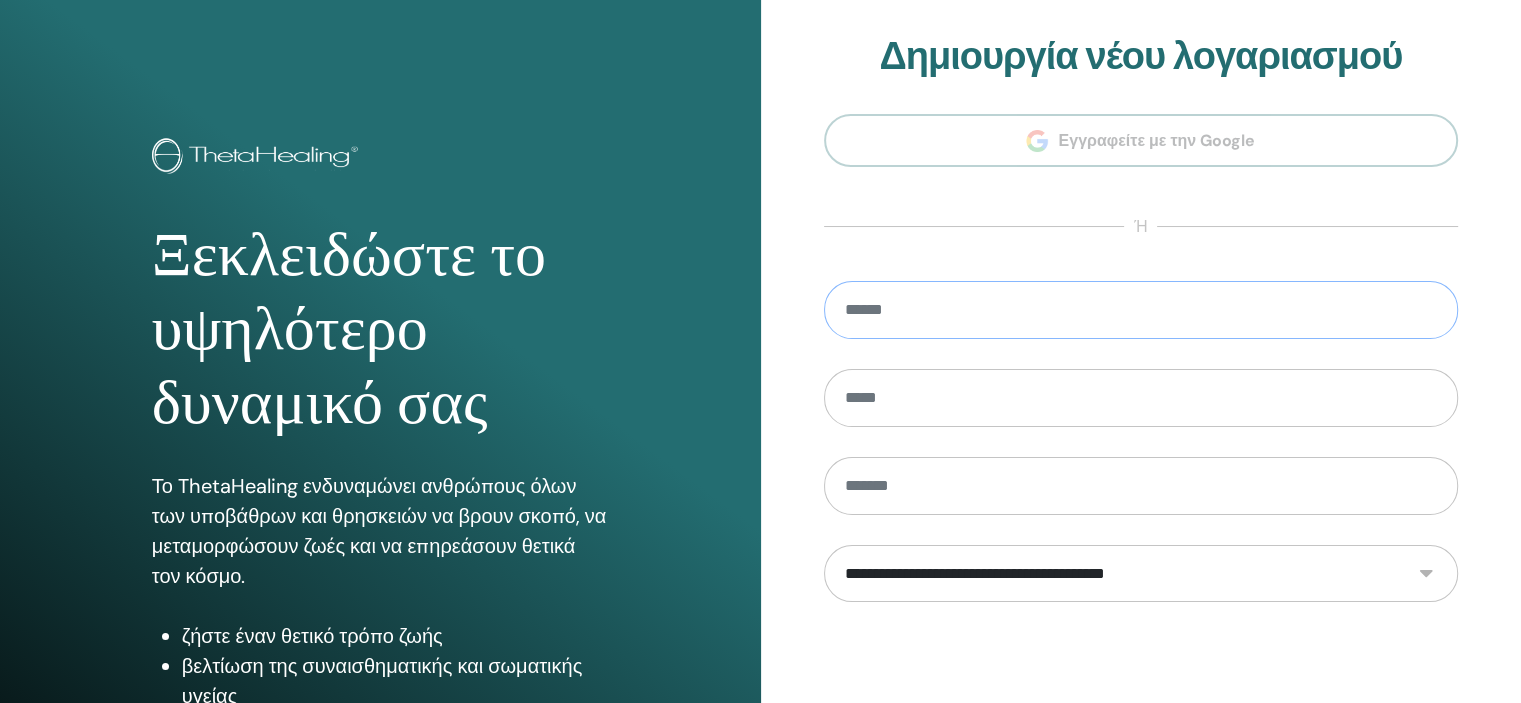 click at bounding box center (1141, 310) 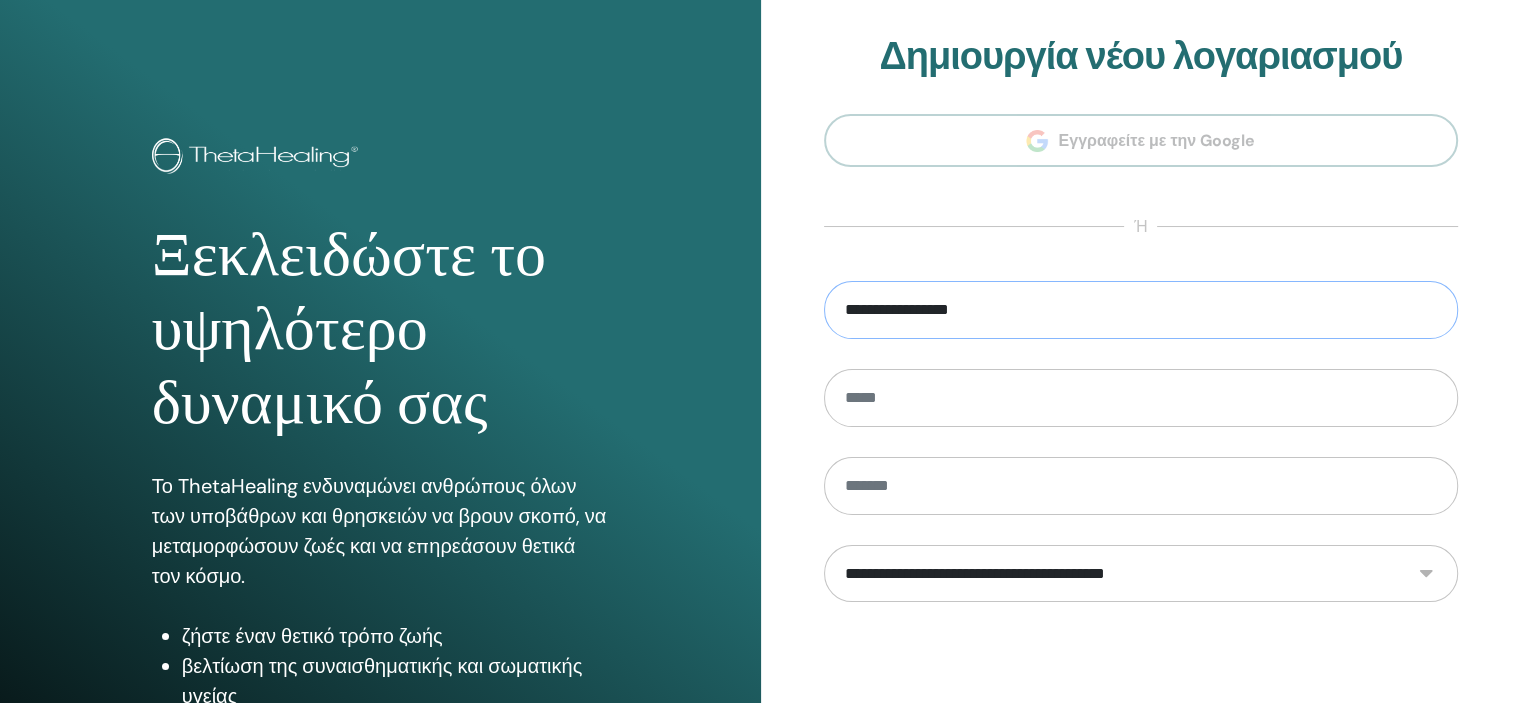 type on "**********" 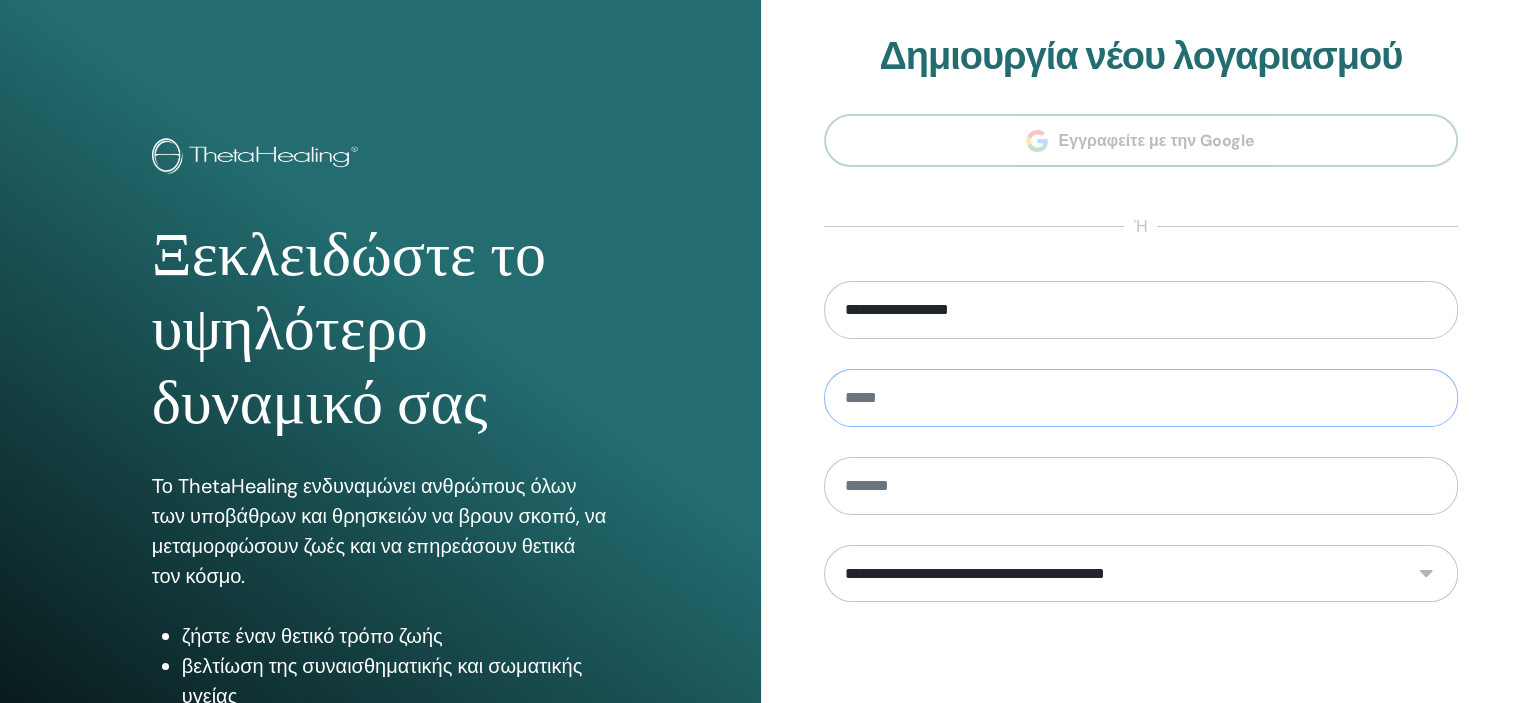 click at bounding box center [1141, 398] 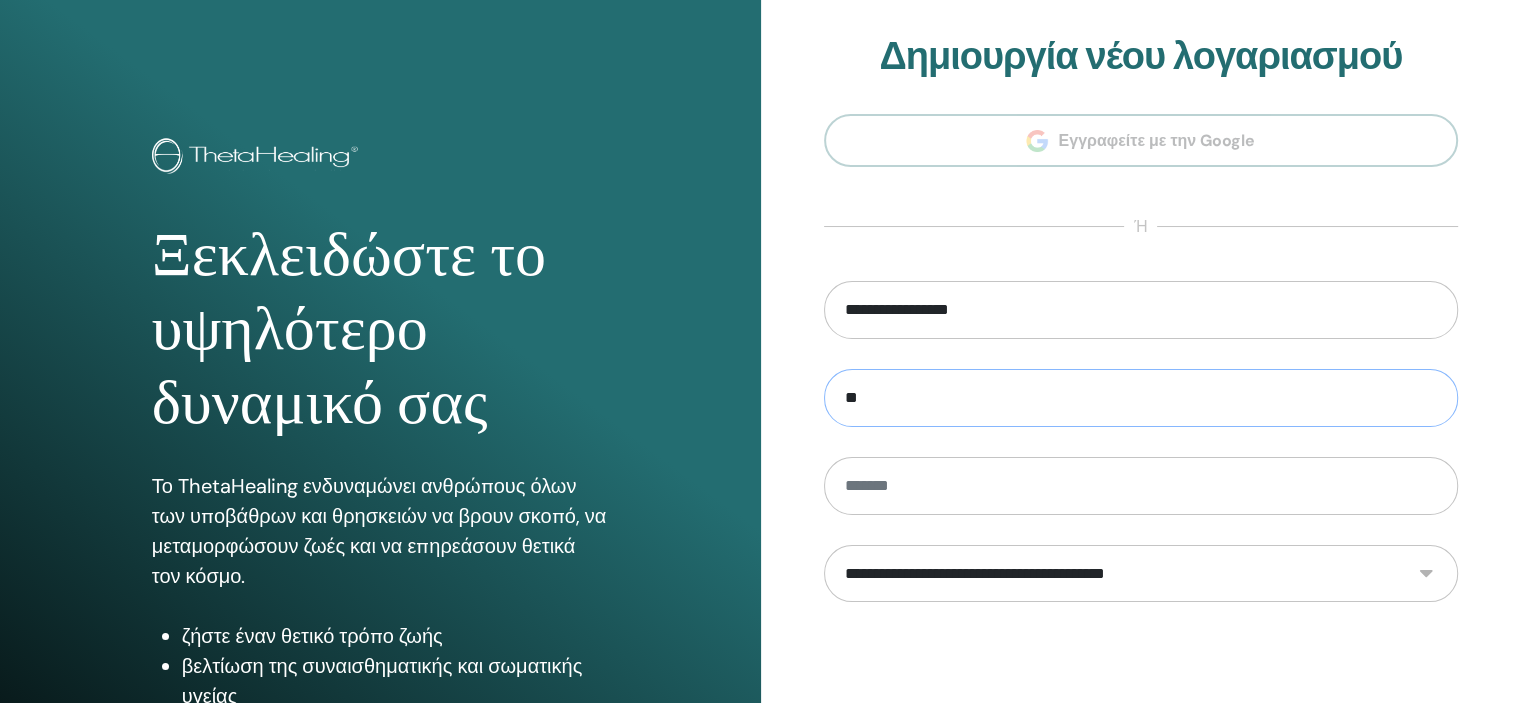type on "*" 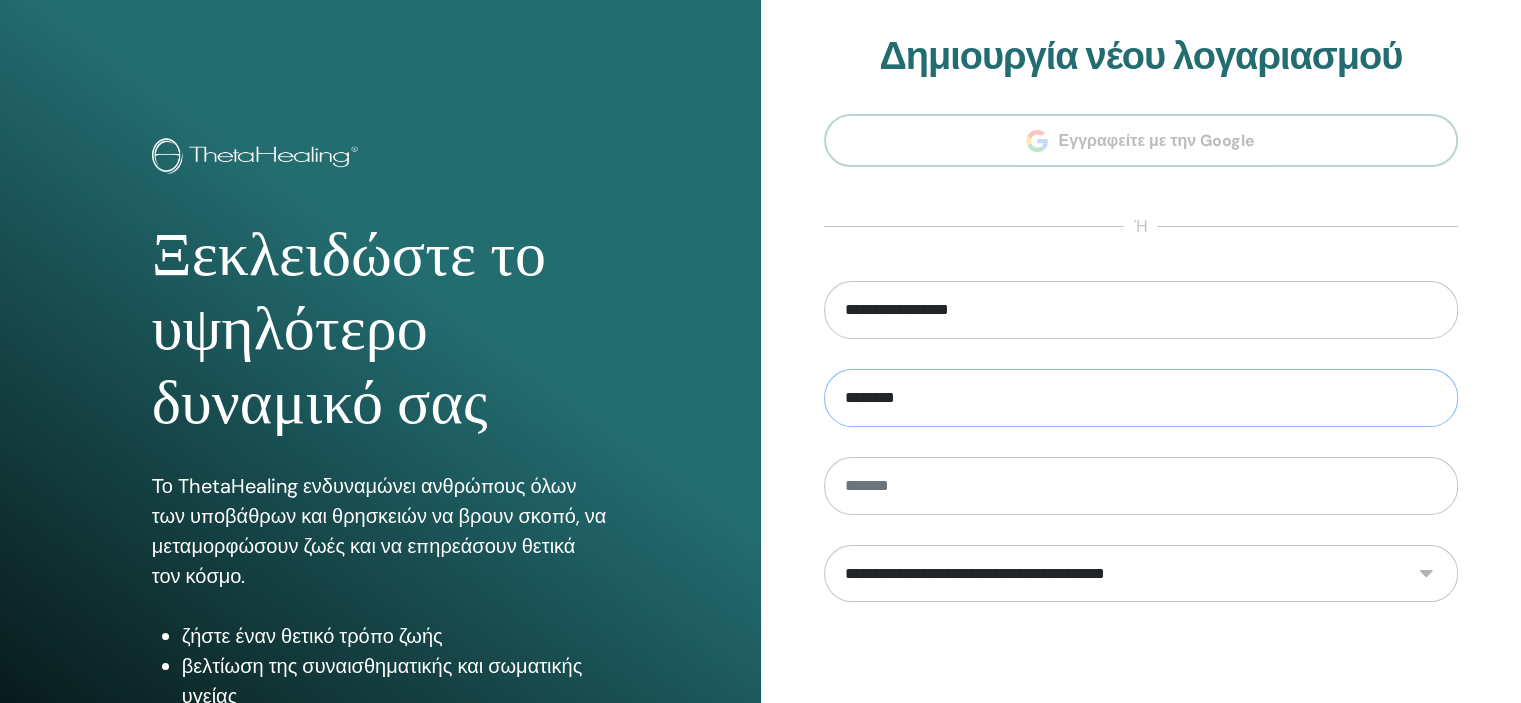 type on "********" 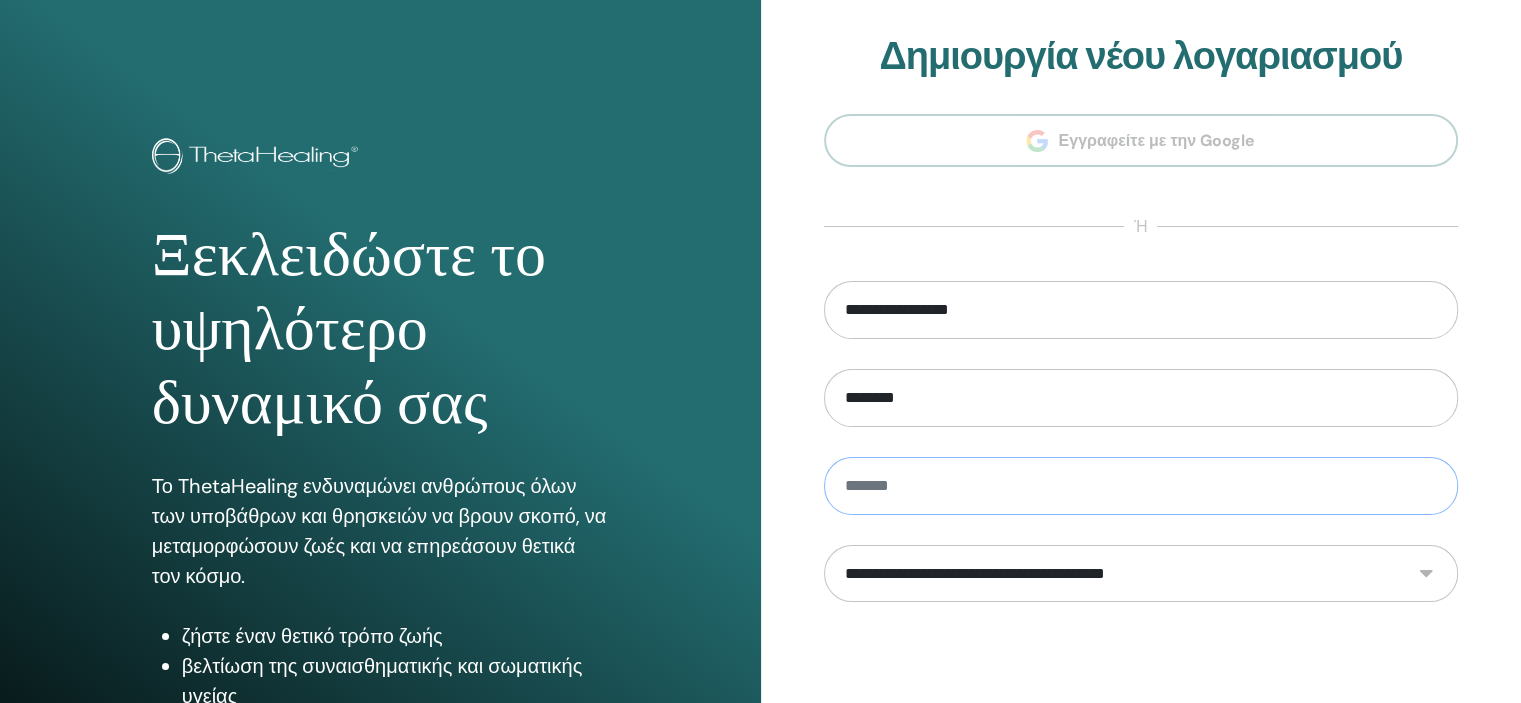 click at bounding box center (1141, 486) 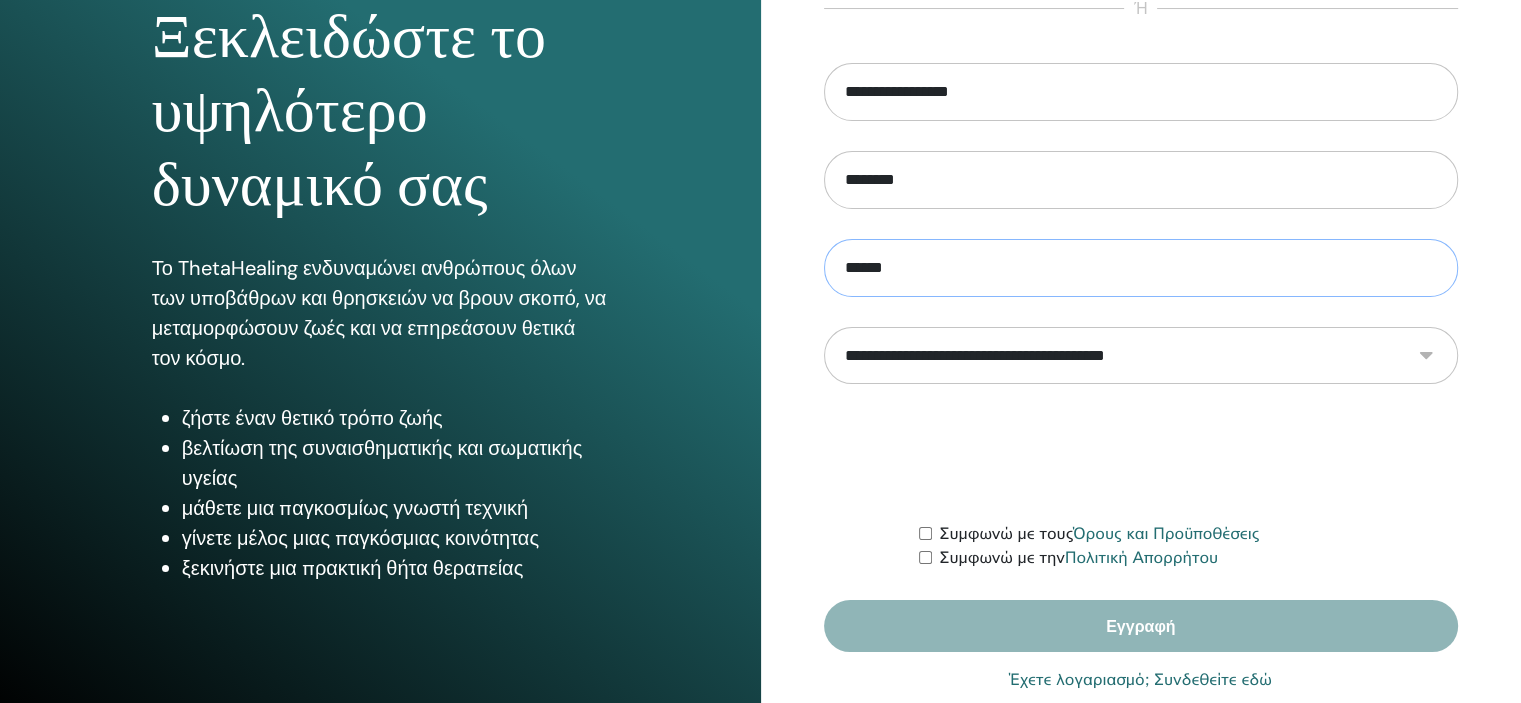 scroll, scrollTop: 222, scrollLeft: 0, axis: vertical 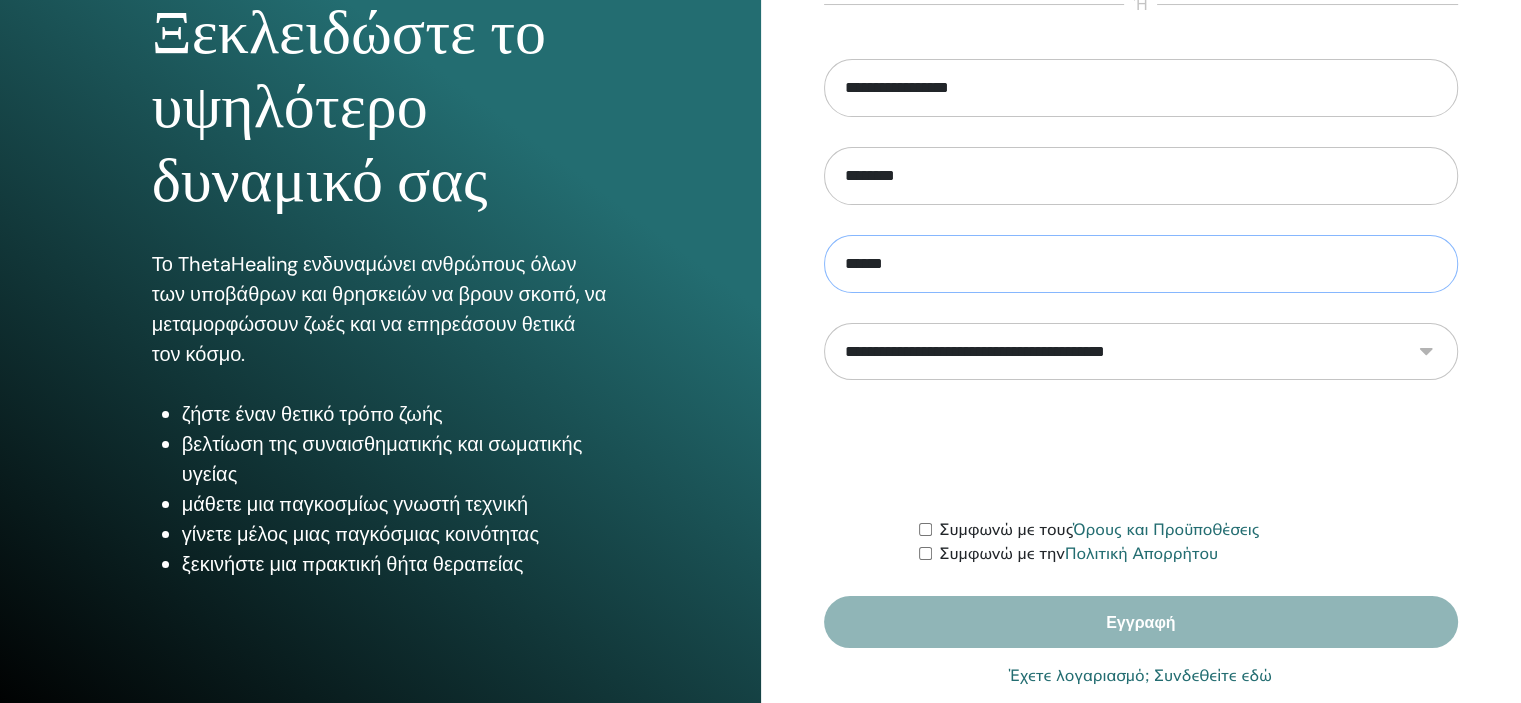 type on "*****" 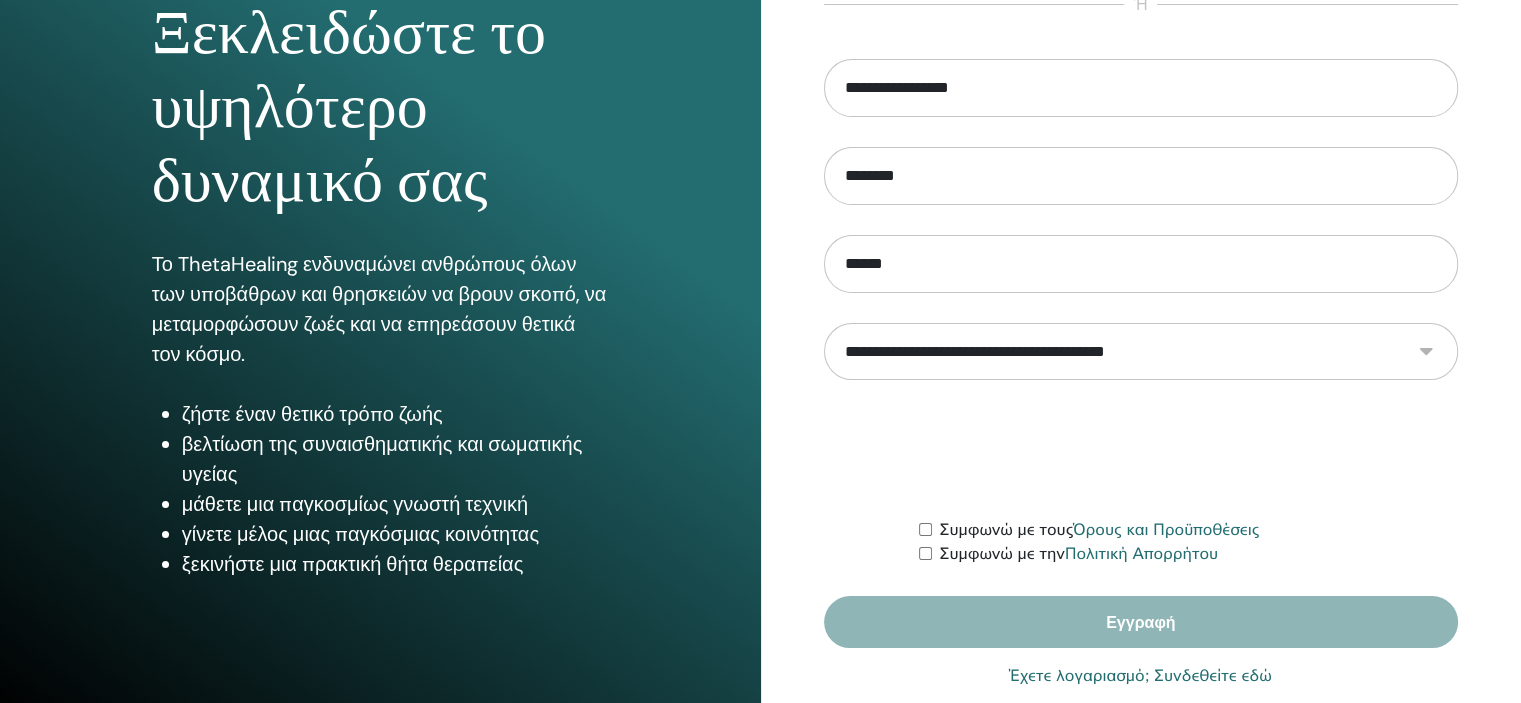 click on "**********" at bounding box center [1141, 352] 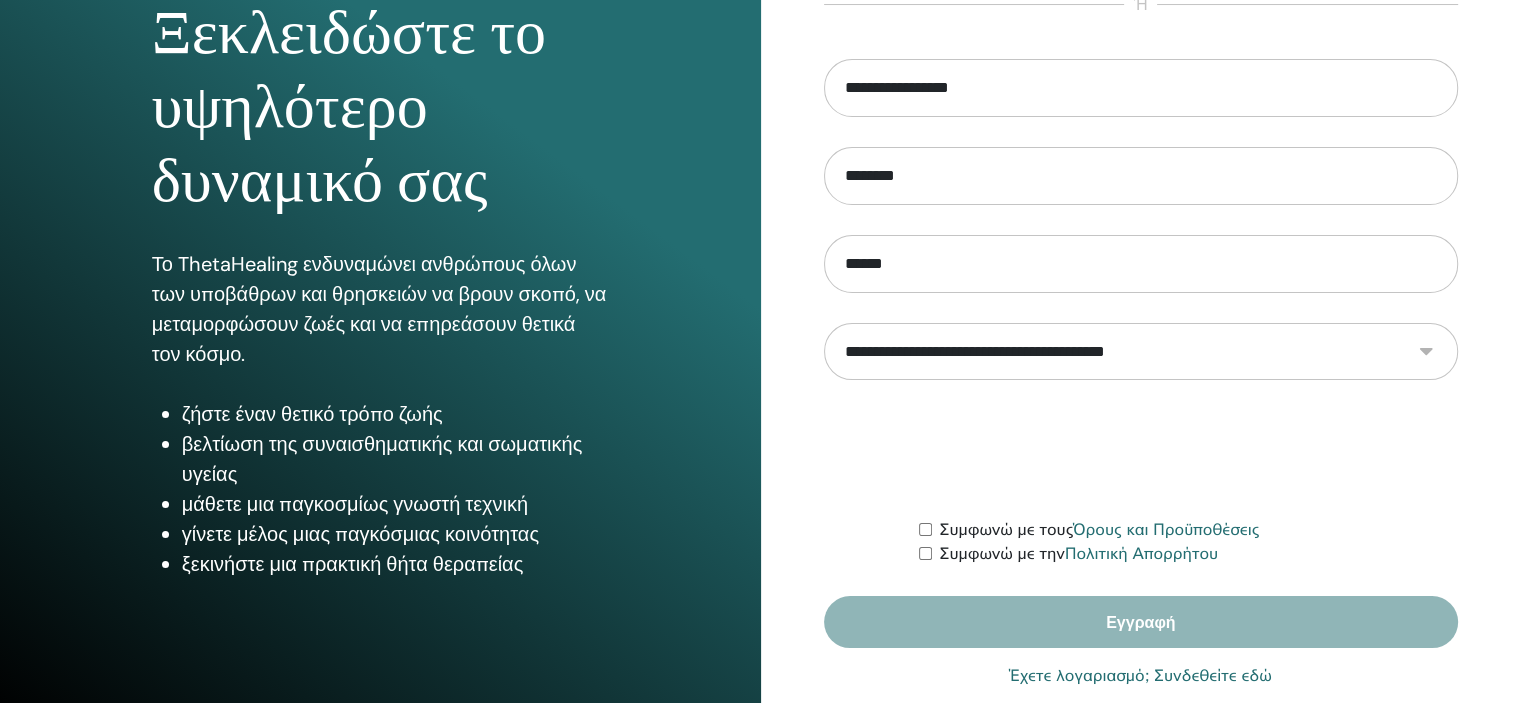 select on "***" 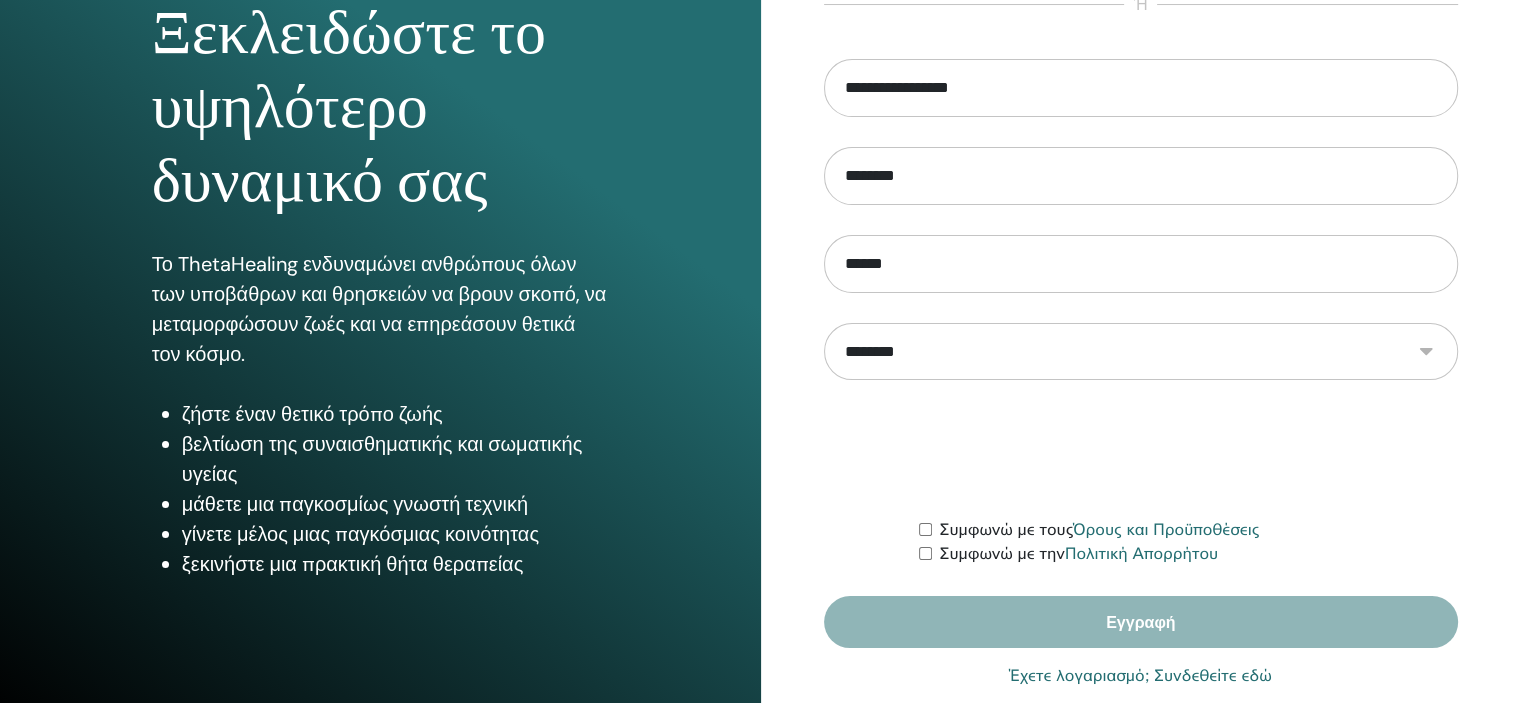 click on "**********" at bounding box center (1141, 352) 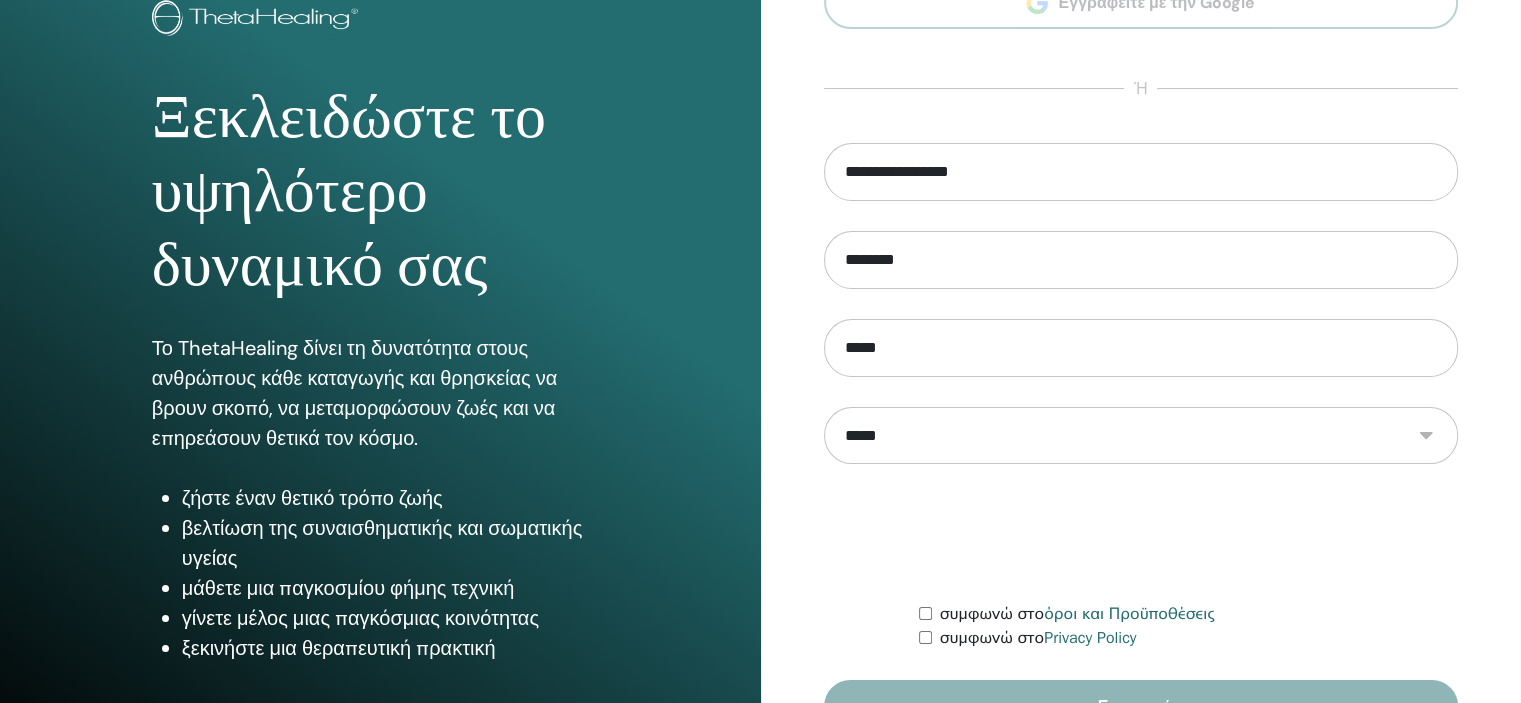 scroll, scrollTop: 140, scrollLeft: 0, axis: vertical 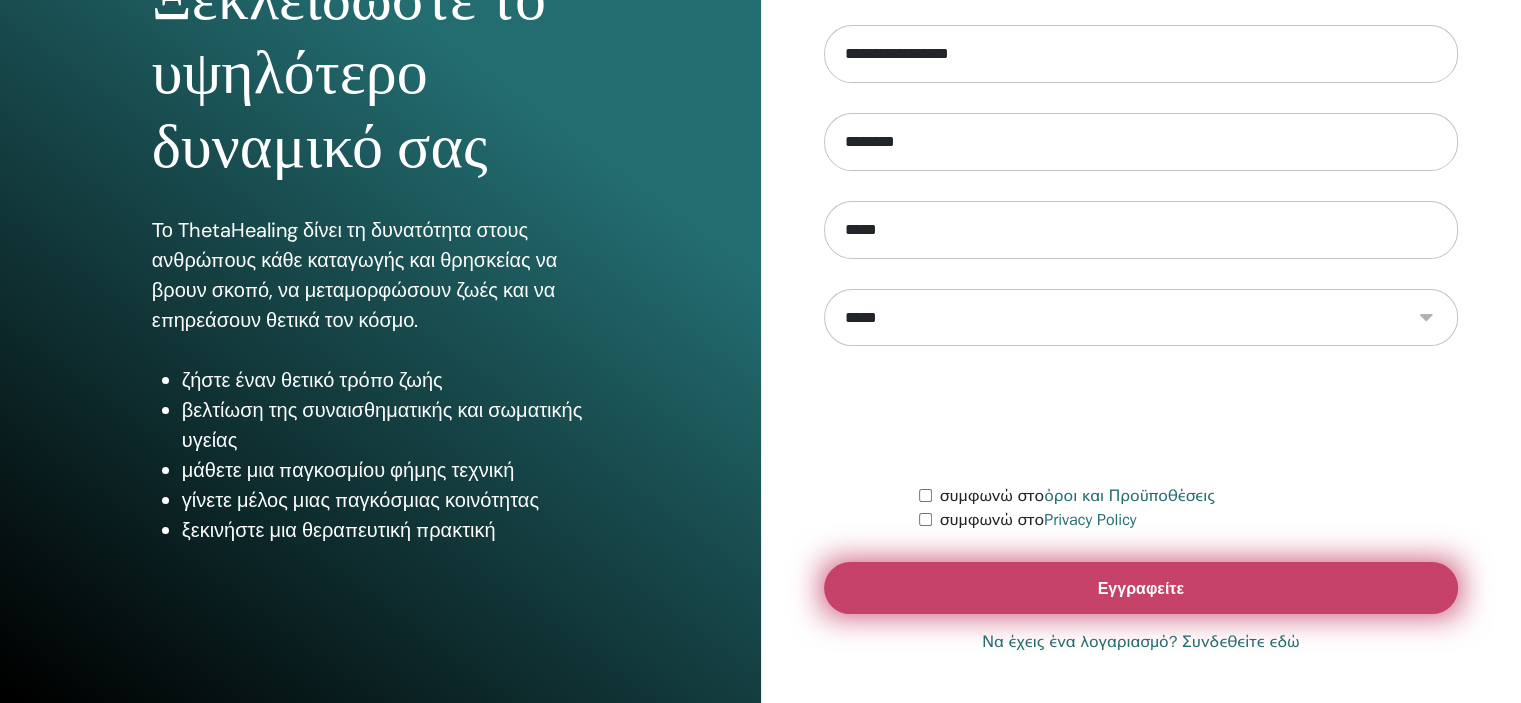 click on "Εγγραφείτε" at bounding box center [1141, 588] 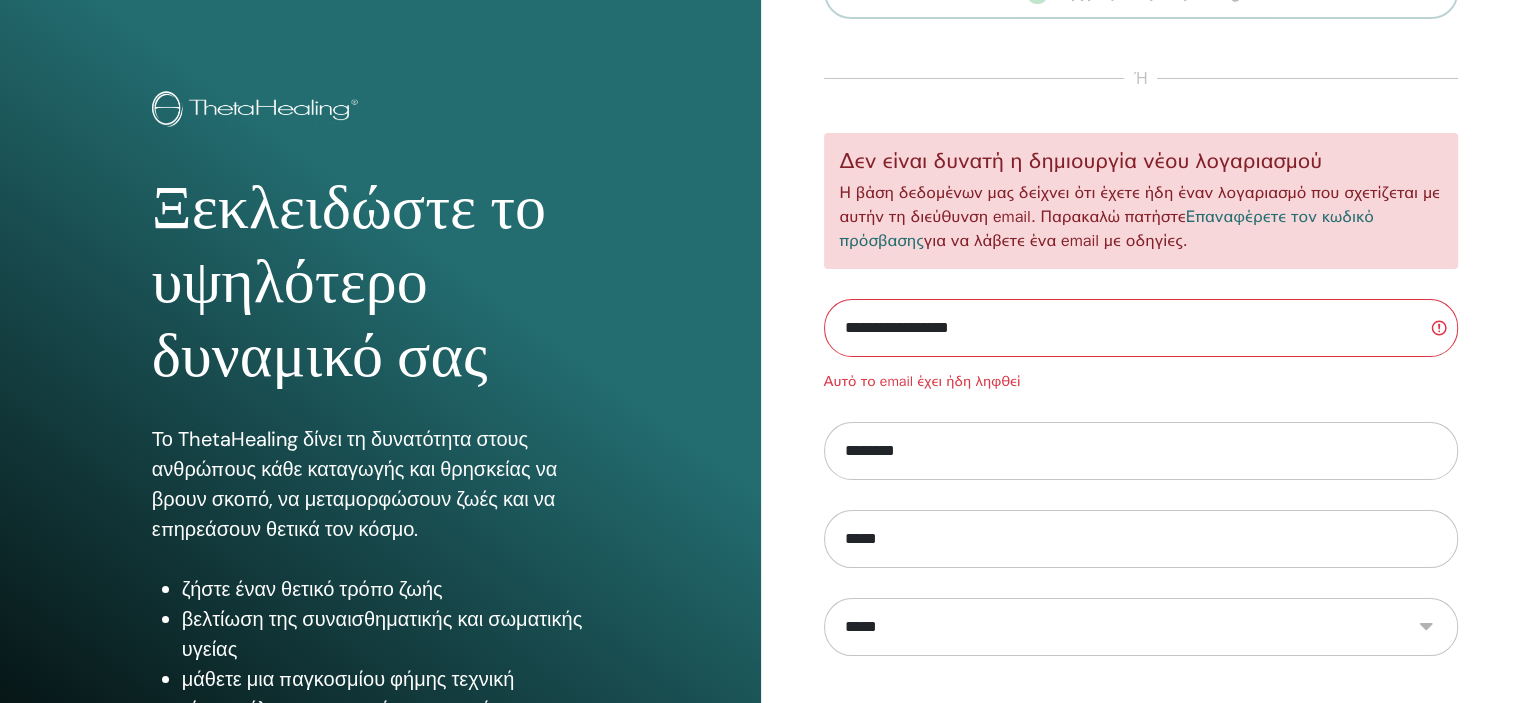 scroll, scrollTop: 48, scrollLeft: 0, axis: vertical 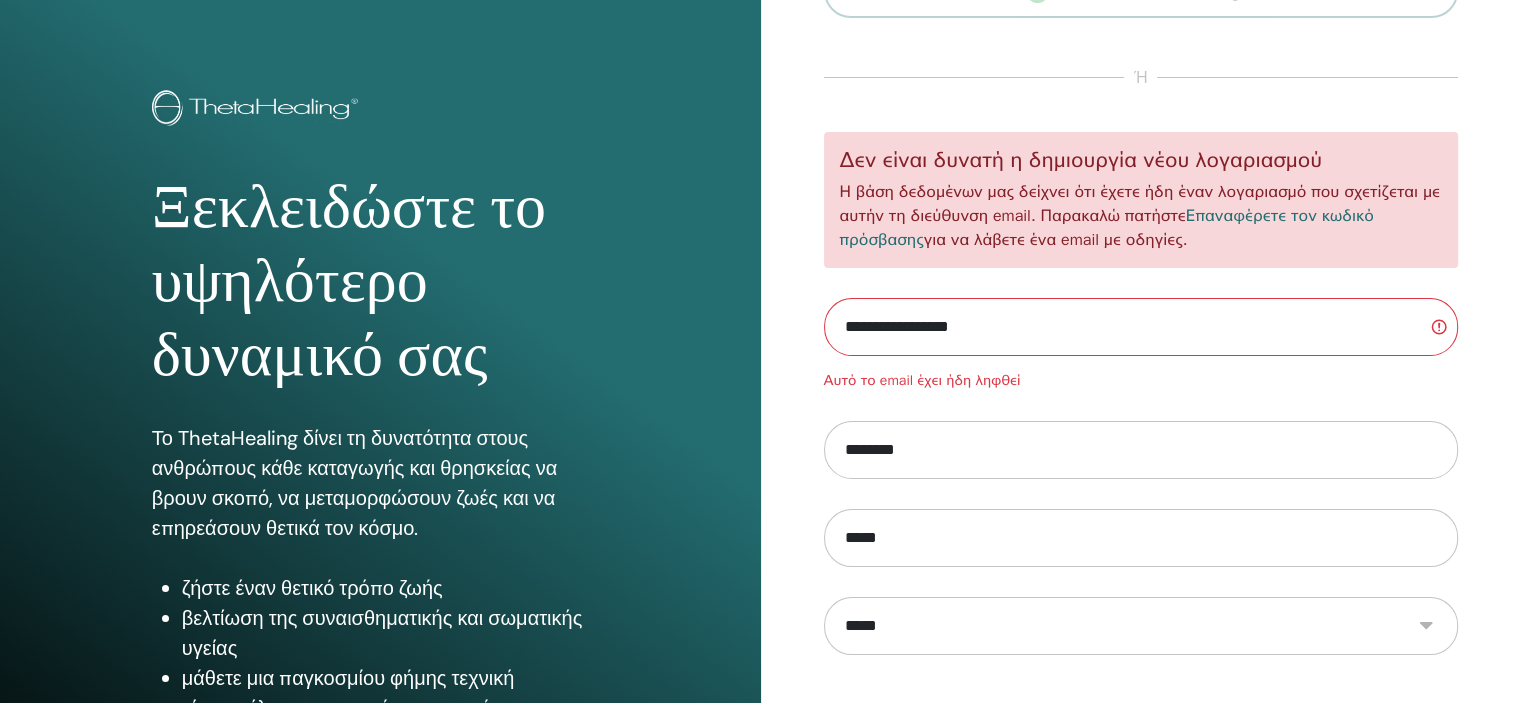 click on "Επαναφέρετε τον κωδικό πρόσβασης" at bounding box center [1107, 228] 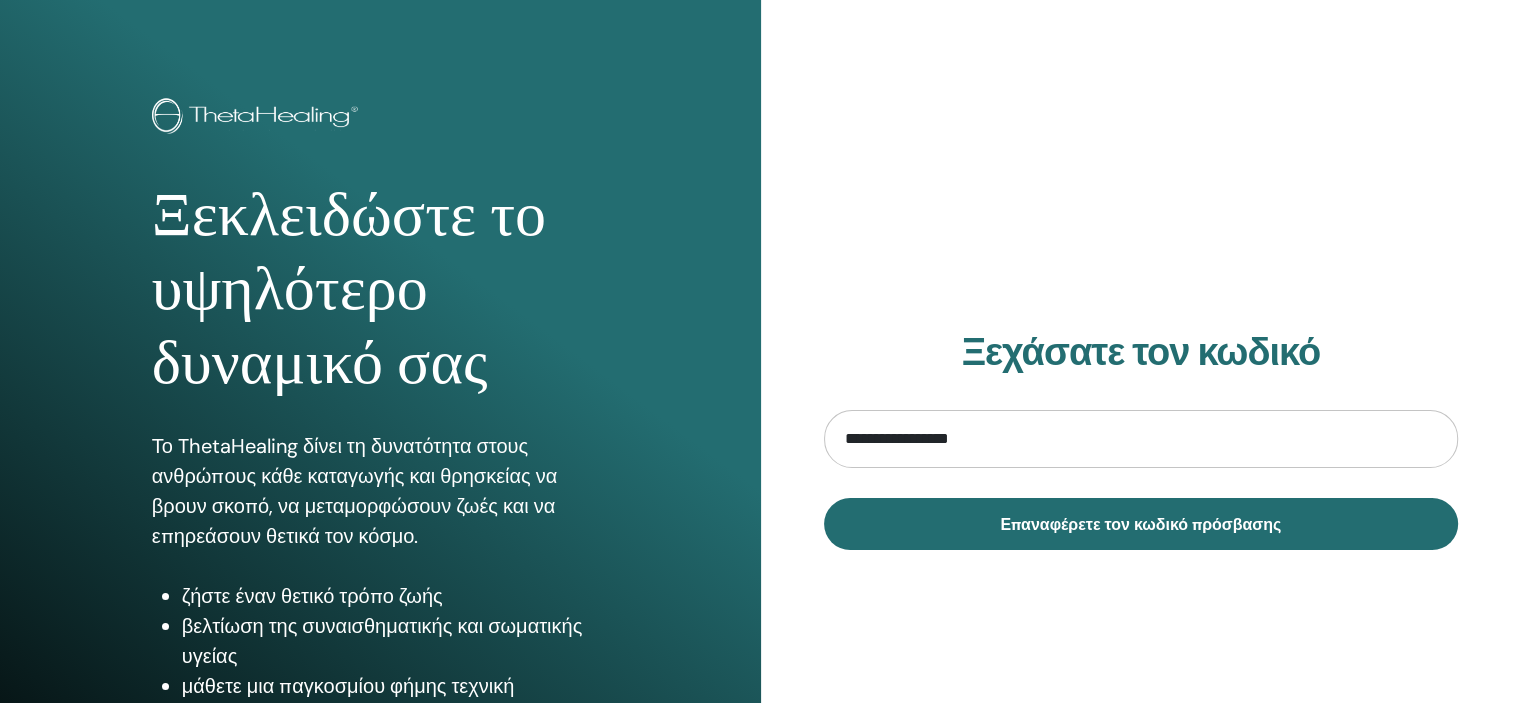 scroll, scrollTop: 0, scrollLeft: 0, axis: both 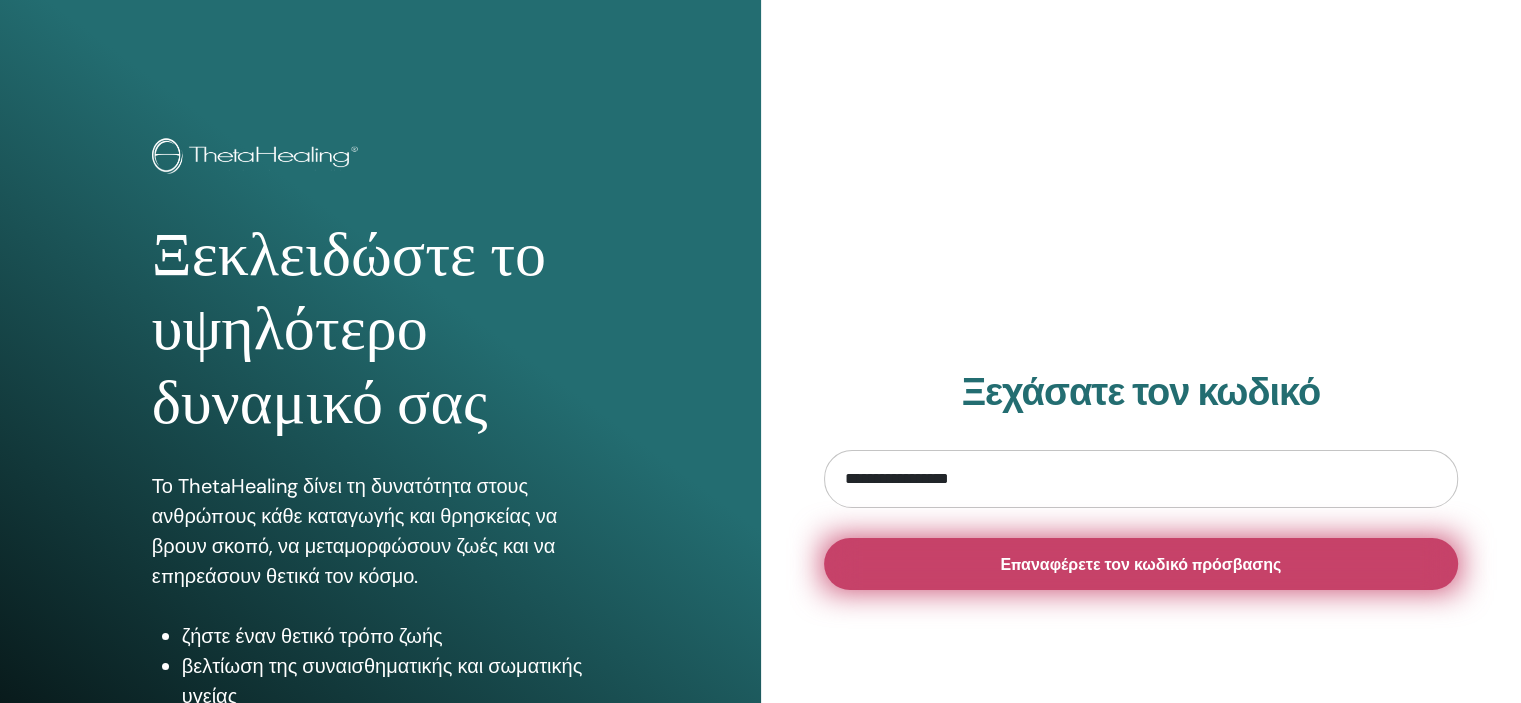 click on "Επαναφέρετε τον κωδικό πρόσβασης" at bounding box center (1140, 564) 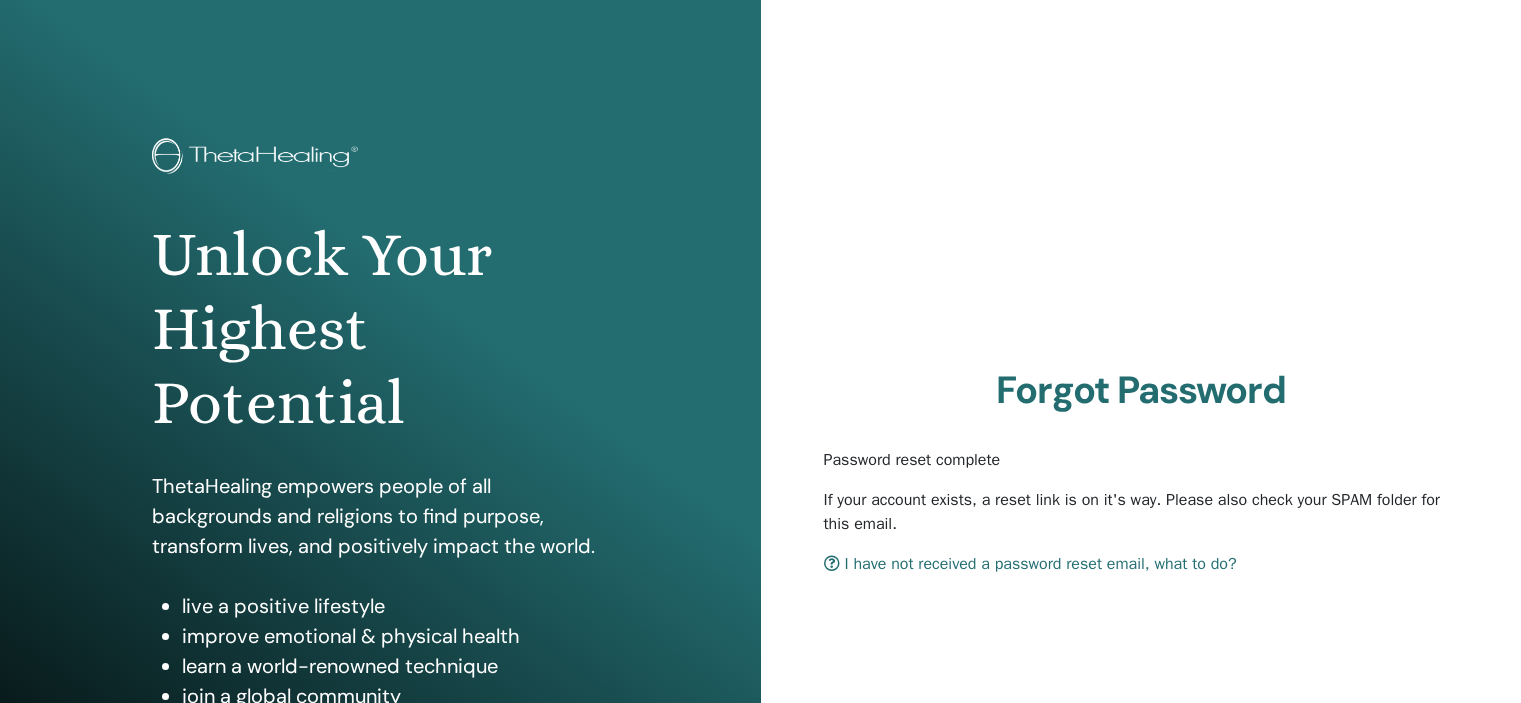 scroll, scrollTop: 0, scrollLeft: 0, axis: both 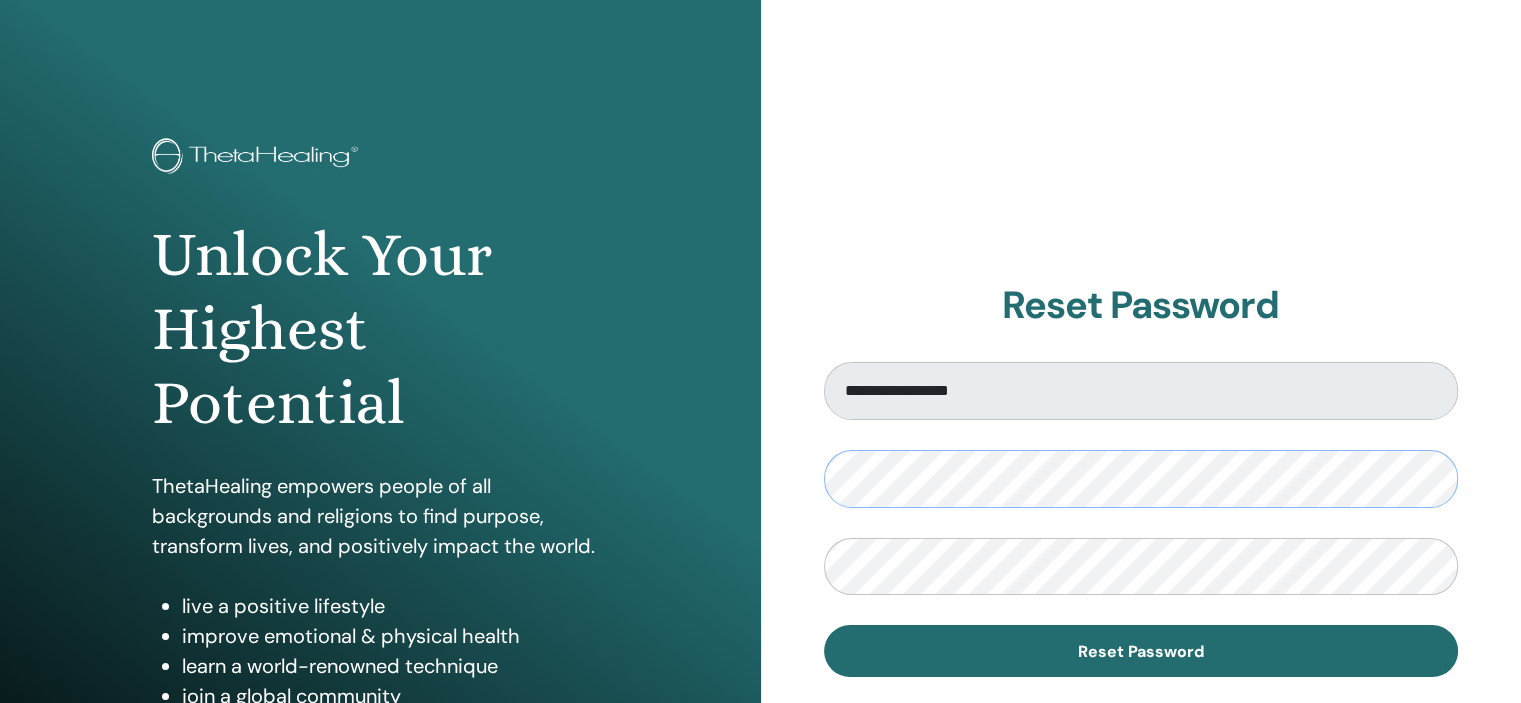 click on "Reset Password" at bounding box center [1141, 651] 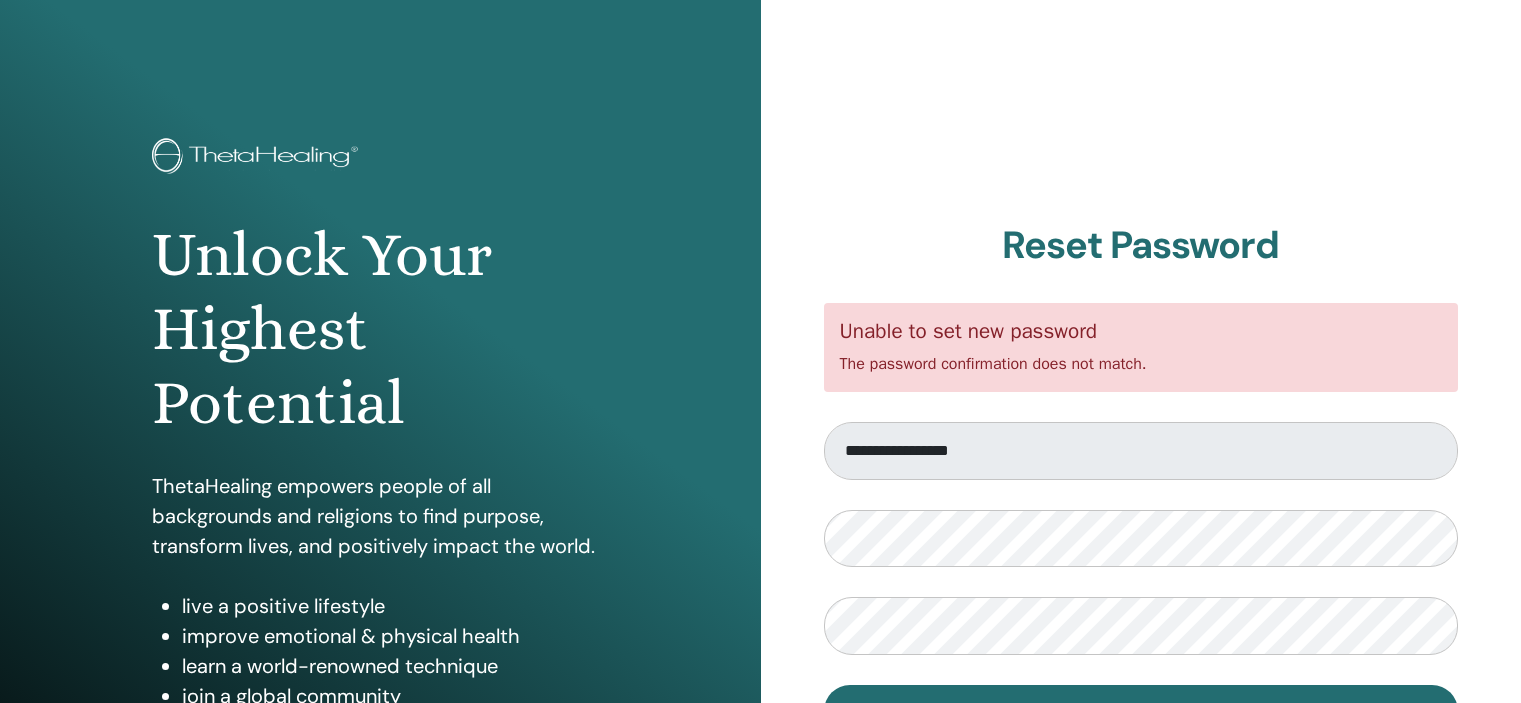scroll, scrollTop: 0, scrollLeft: 0, axis: both 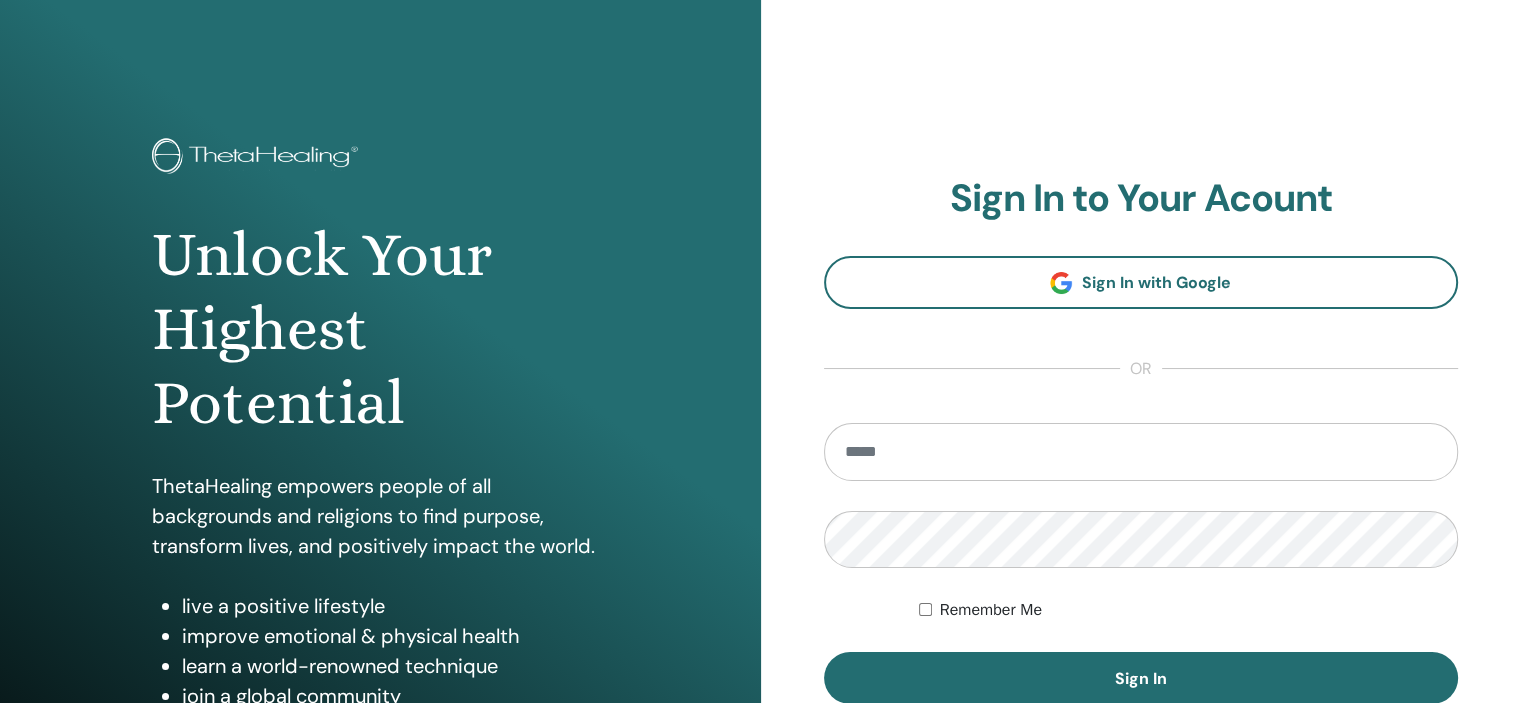 click at bounding box center [1141, 452] 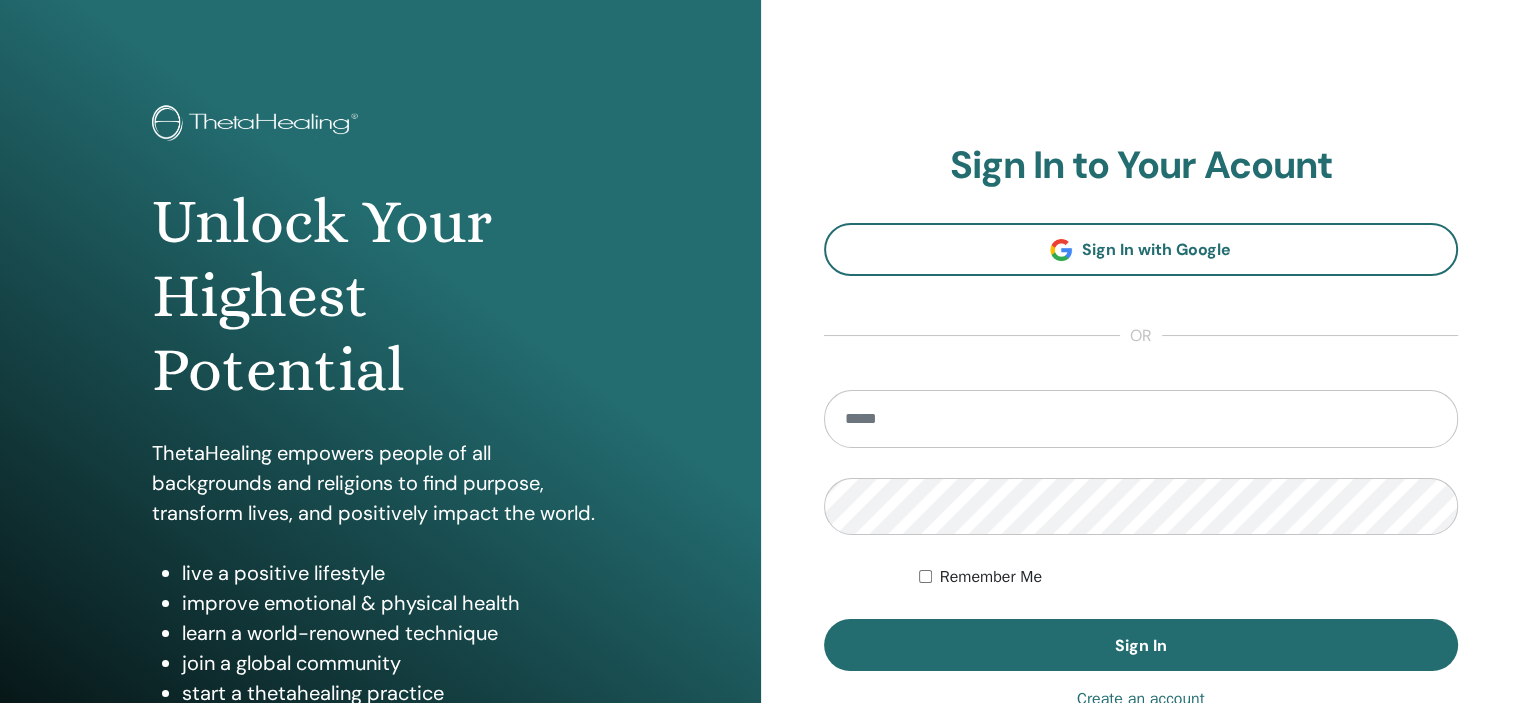 scroll, scrollTop: 32, scrollLeft: 0, axis: vertical 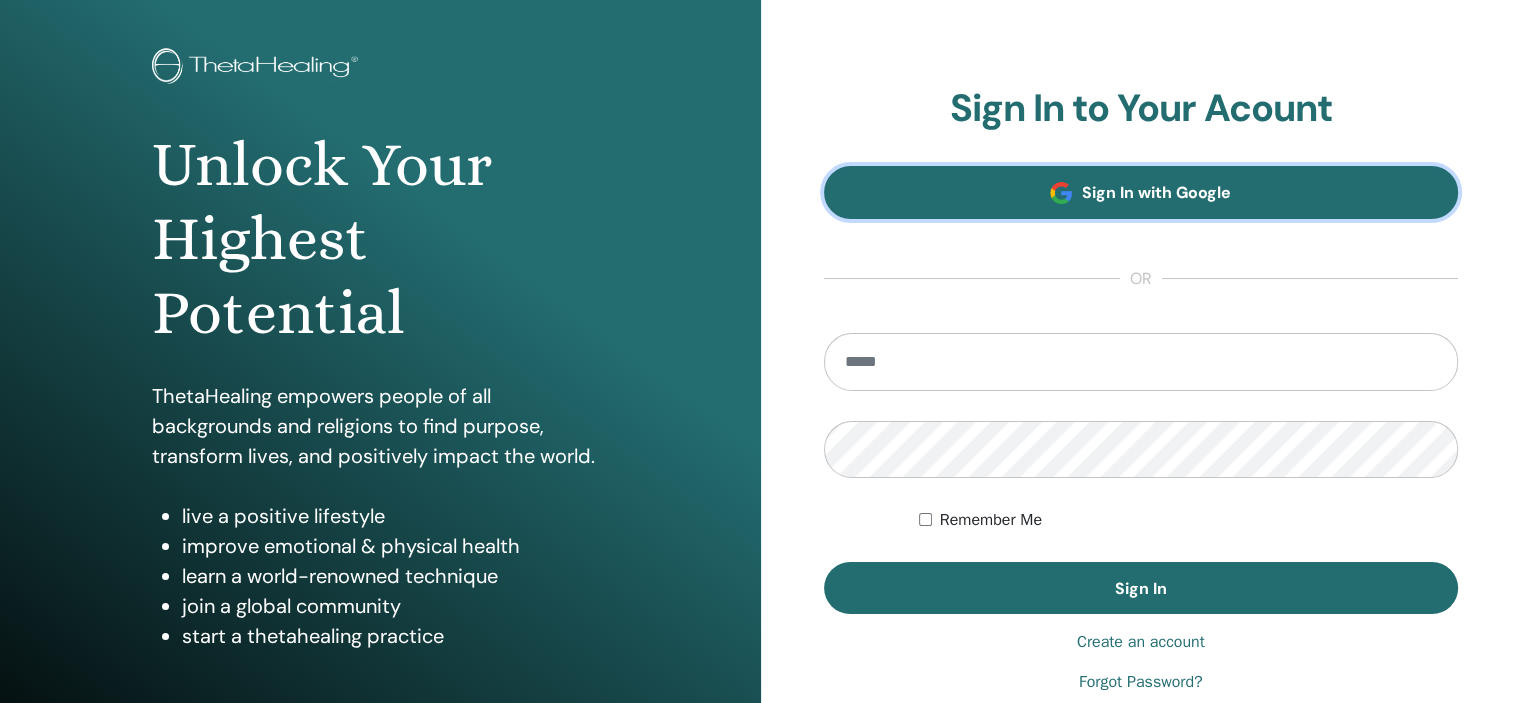 click on "Sign In with Google" at bounding box center (1156, 192) 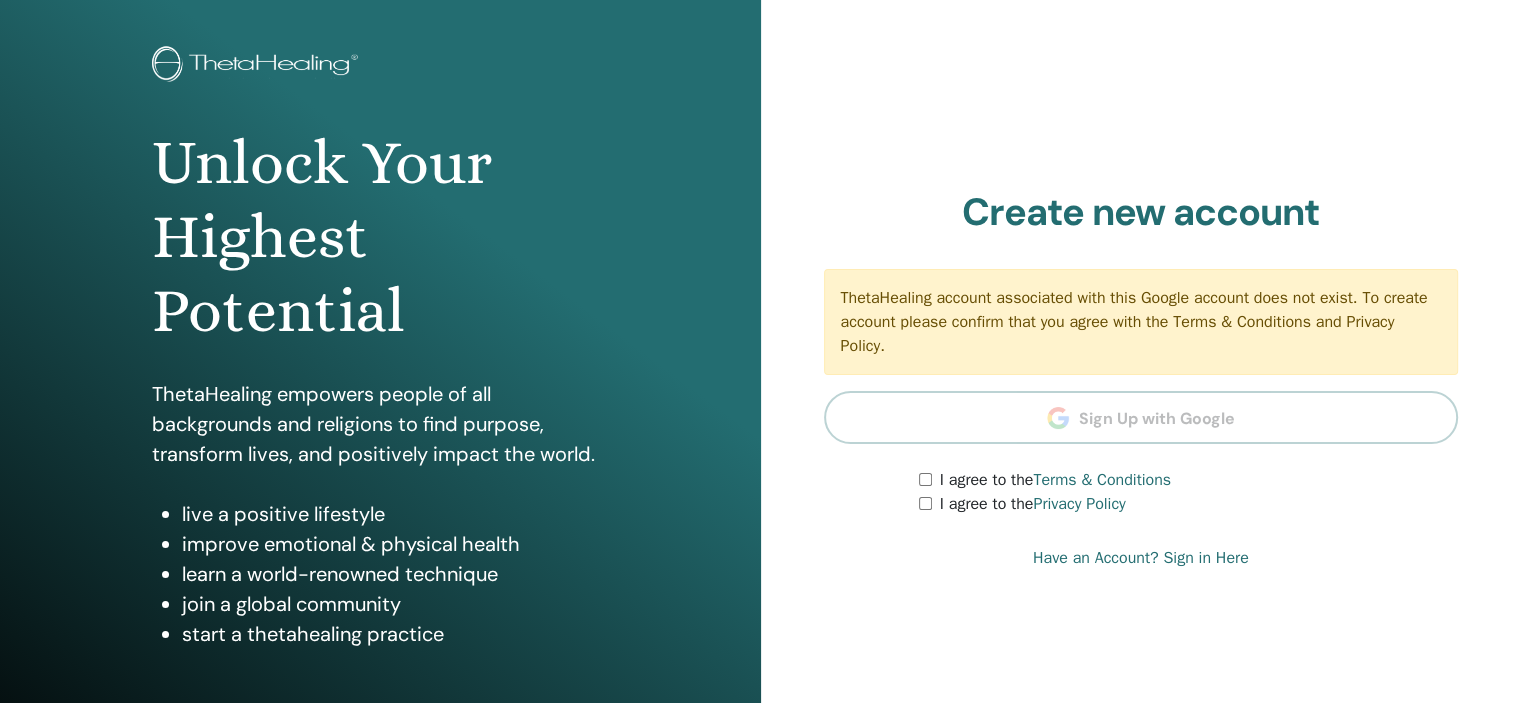 scroll, scrollTop: 91, scrollLeft: 0, axis: vertical 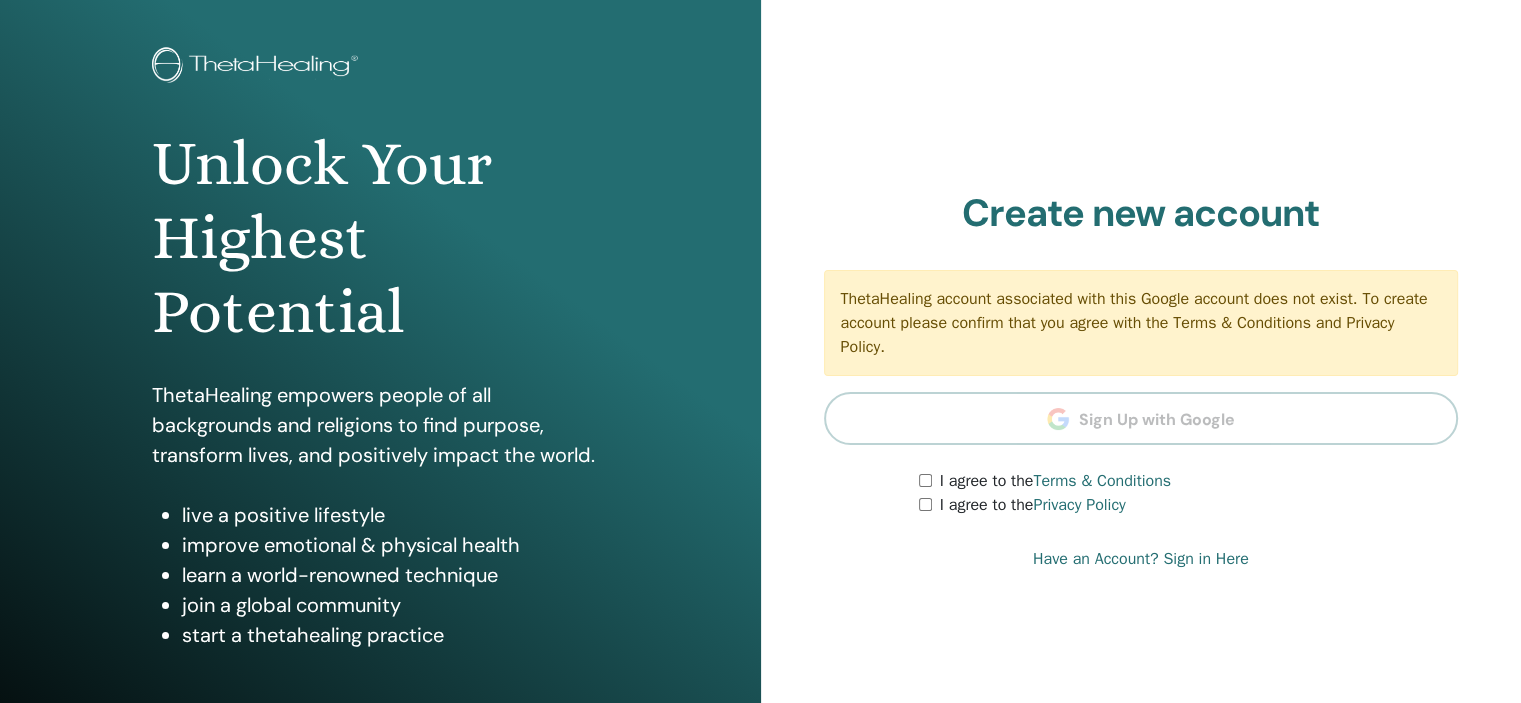 click on "I agree to the  Terms & Conditions" at bounding box center [1188, 481] 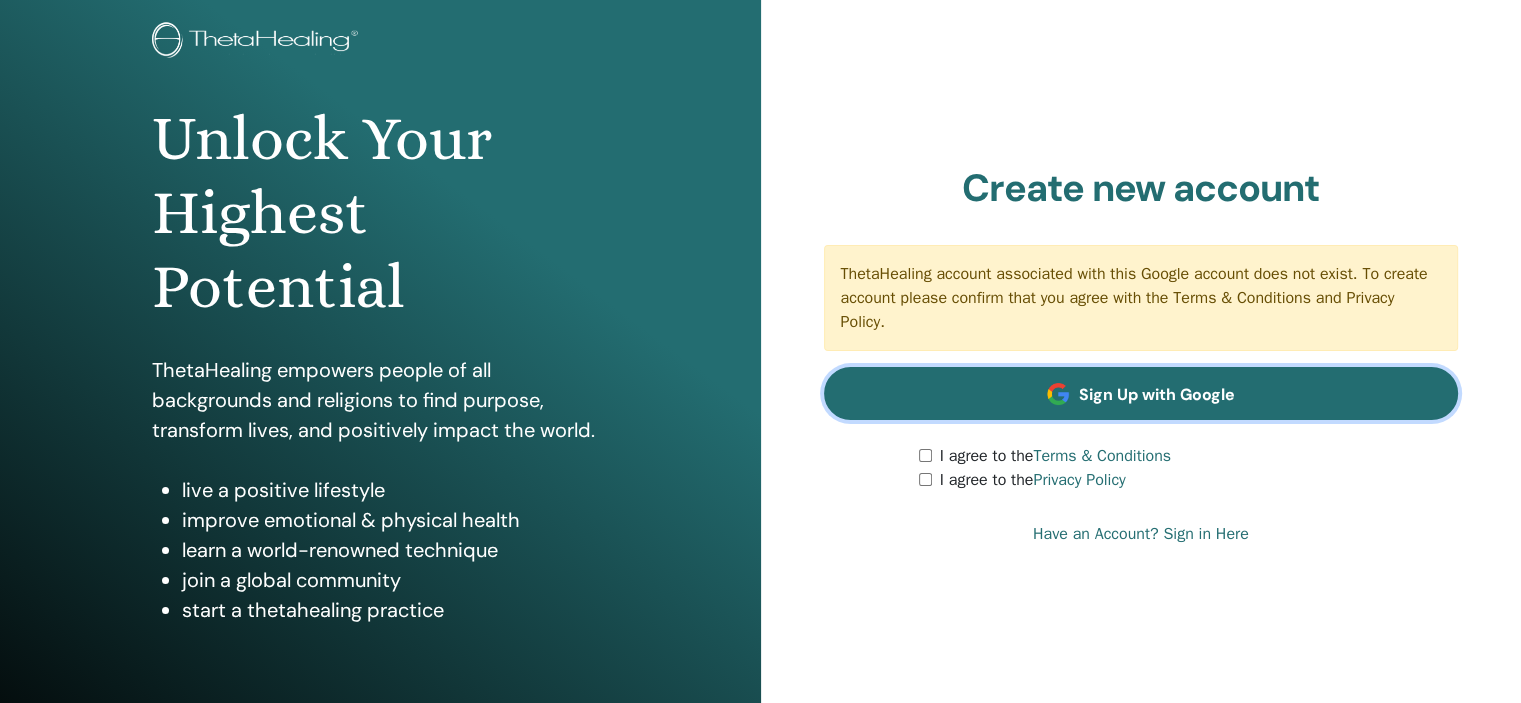 click on "Sign Up with Google" at bounding box center [1157, 394] 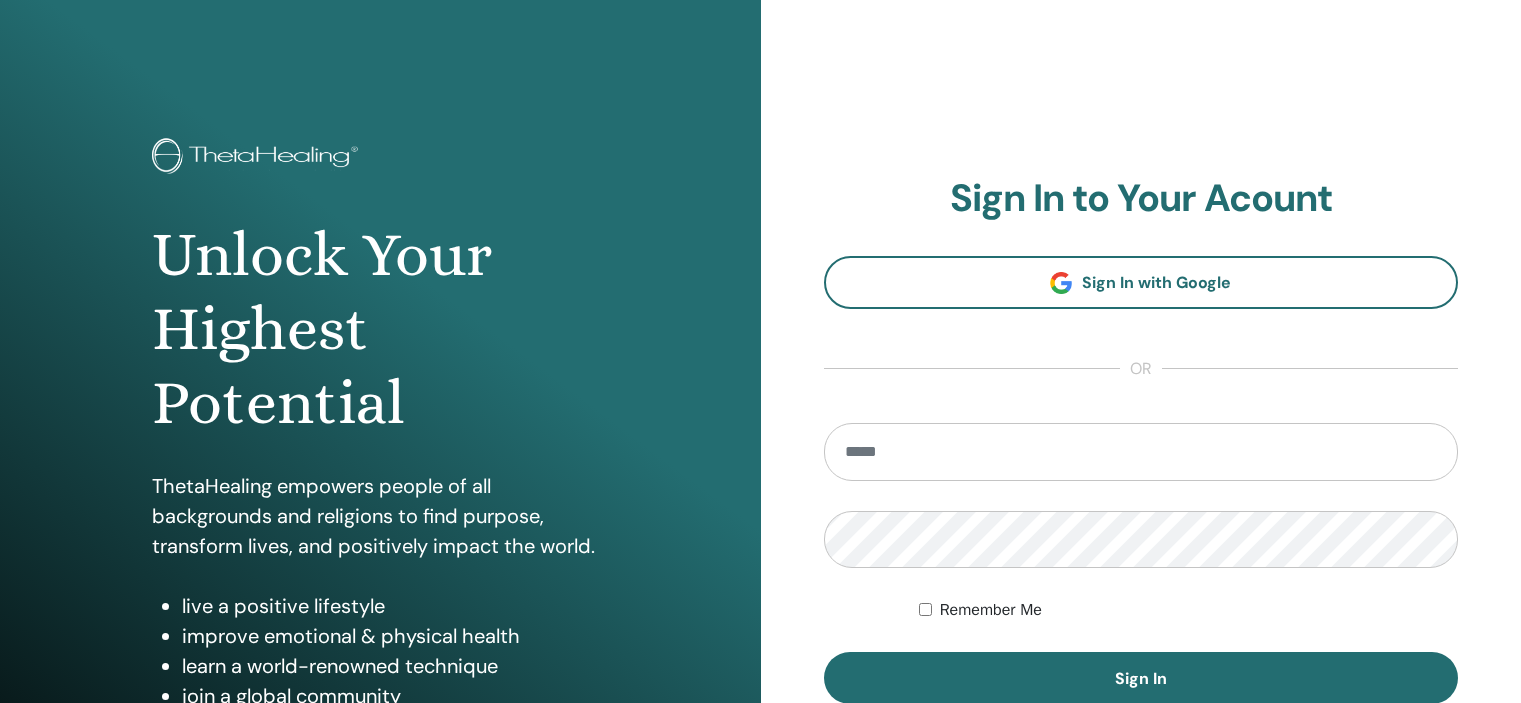 scroll, scrollTop: 0, scrollLeft: 0, axis: both 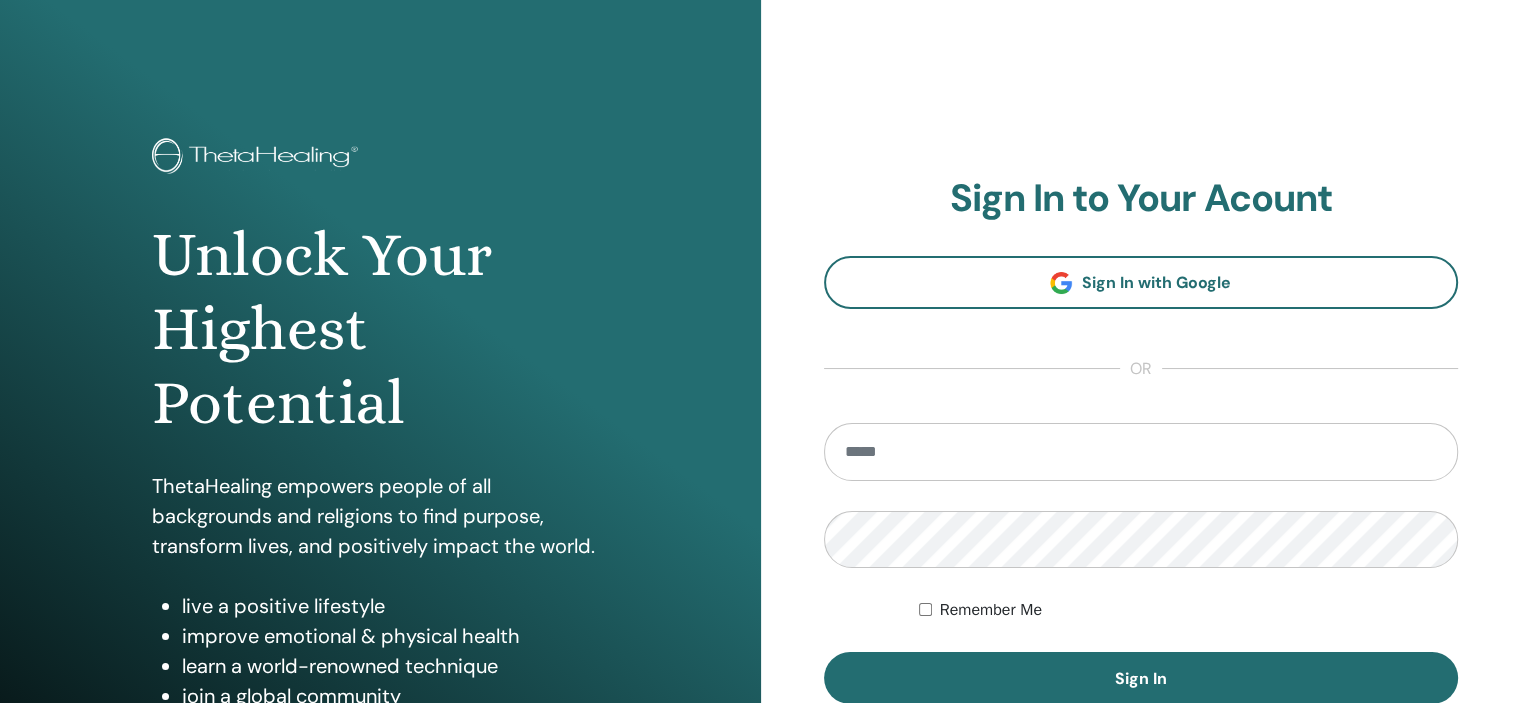 click on "Remember Me
Sign In" at bounding box center [1141, 564] 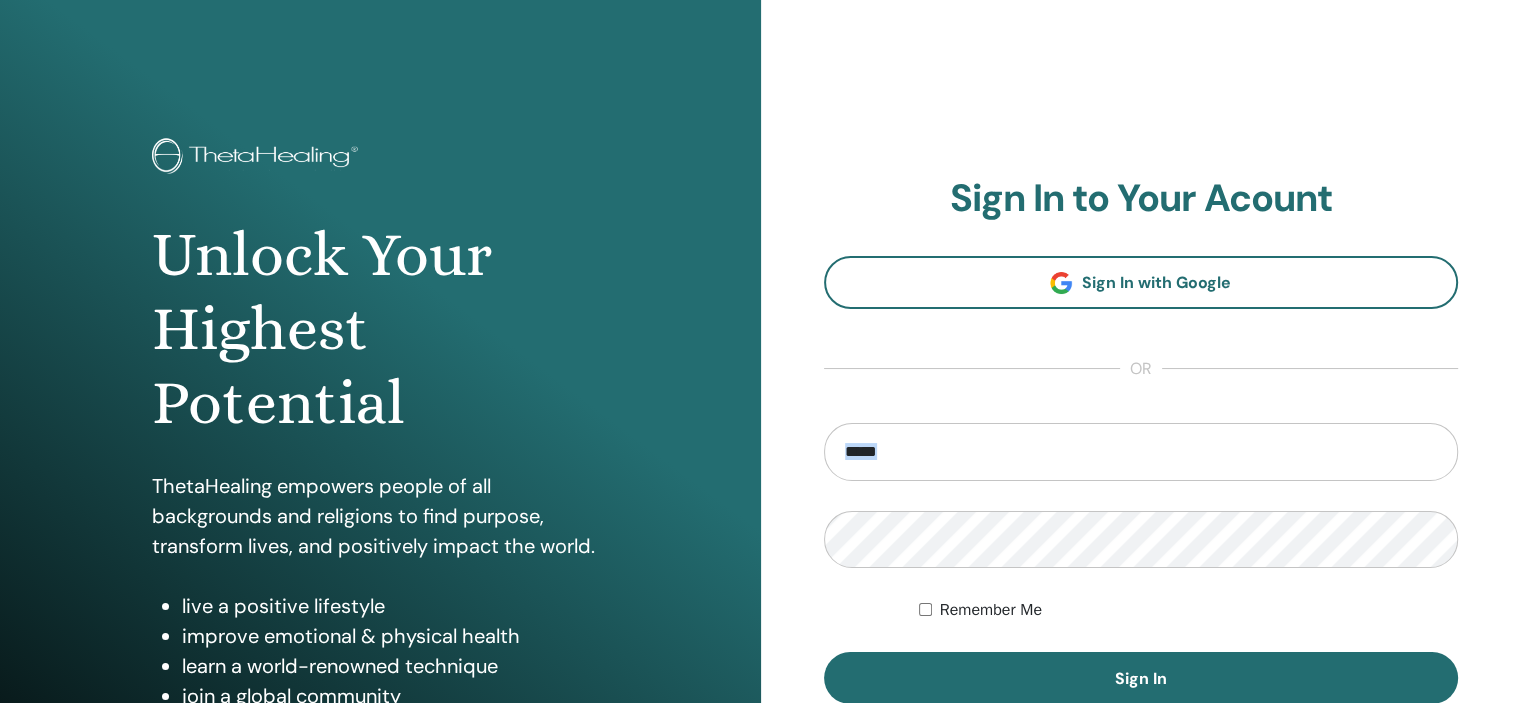 click on "Remember Me
Sign In" at bounding box center [1141, 564] 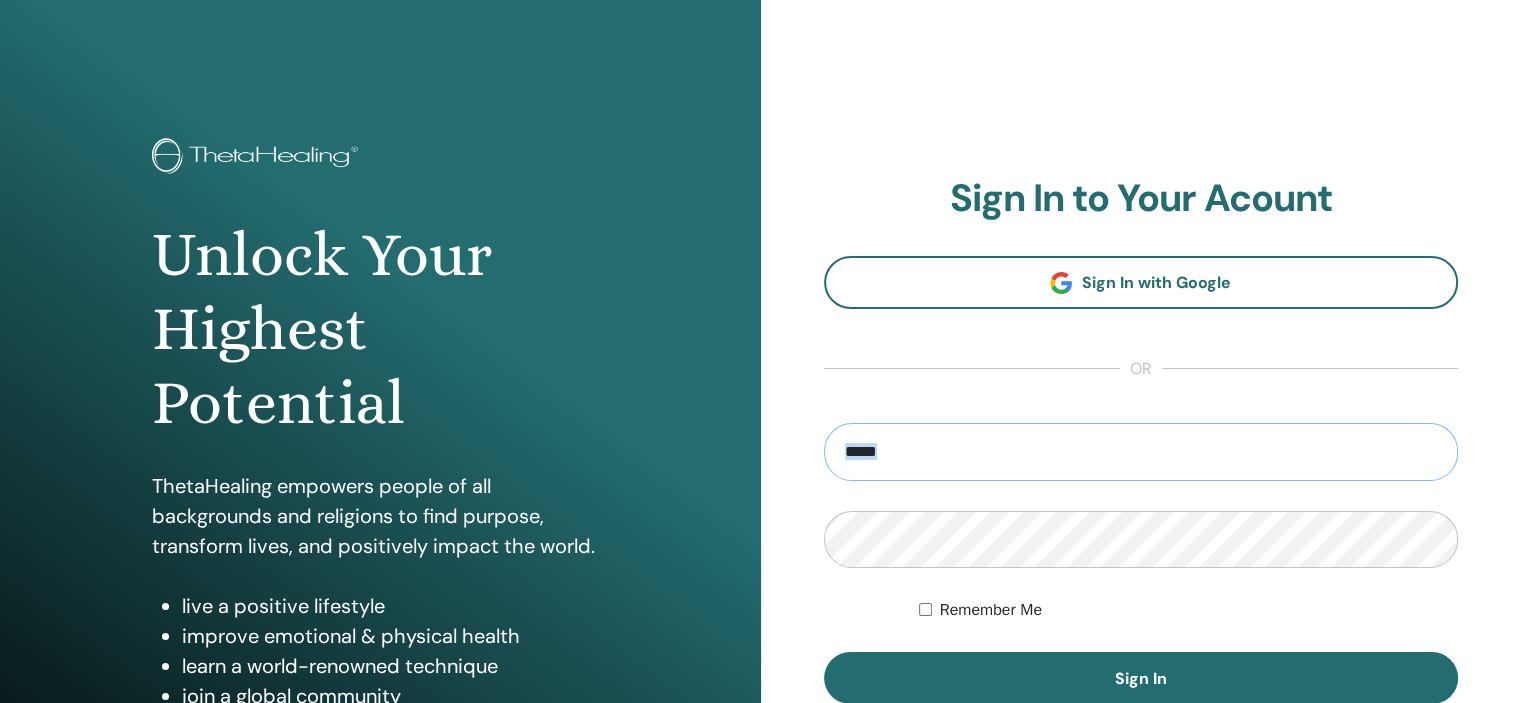 click at bounding box center (1141, 452) 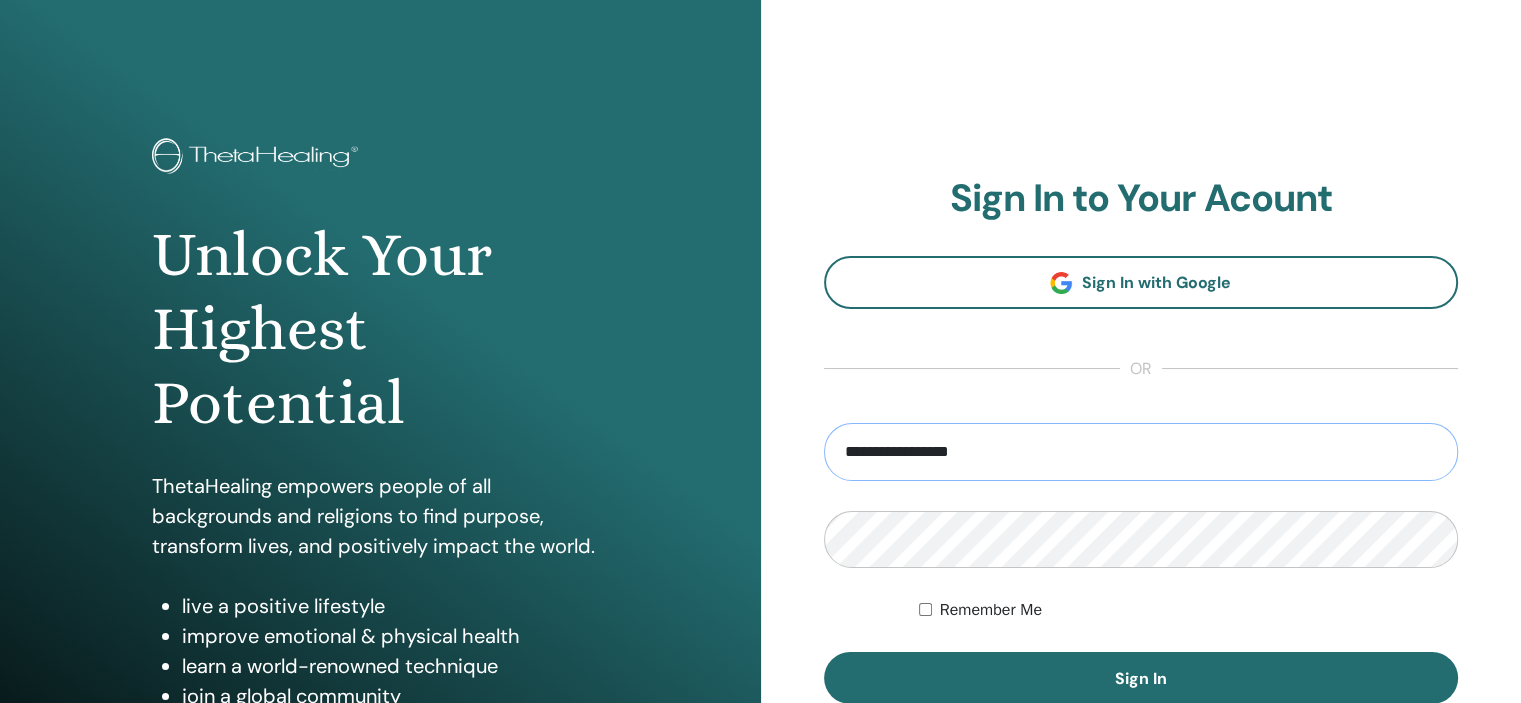 type on "**********" 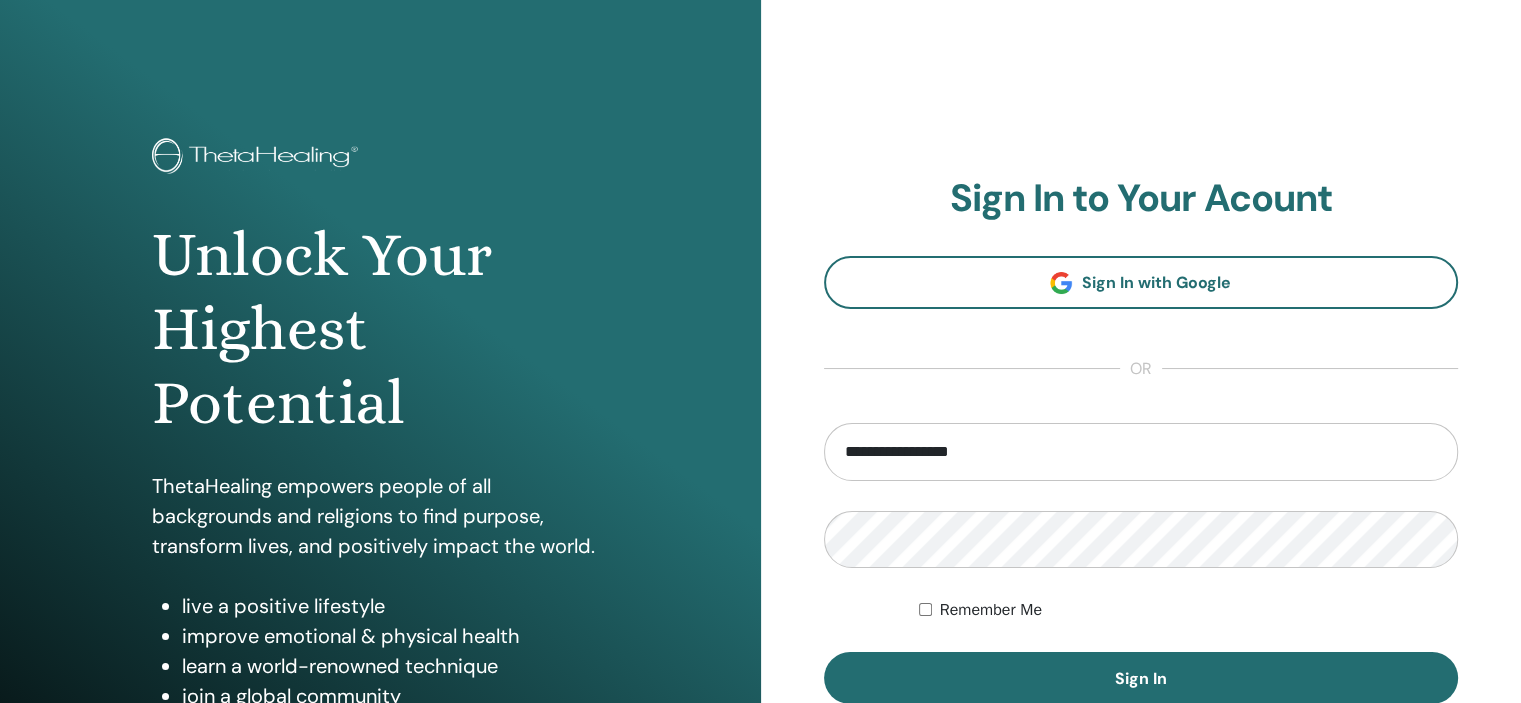 click on "Remember Me" at bounding box center (1188, 610) 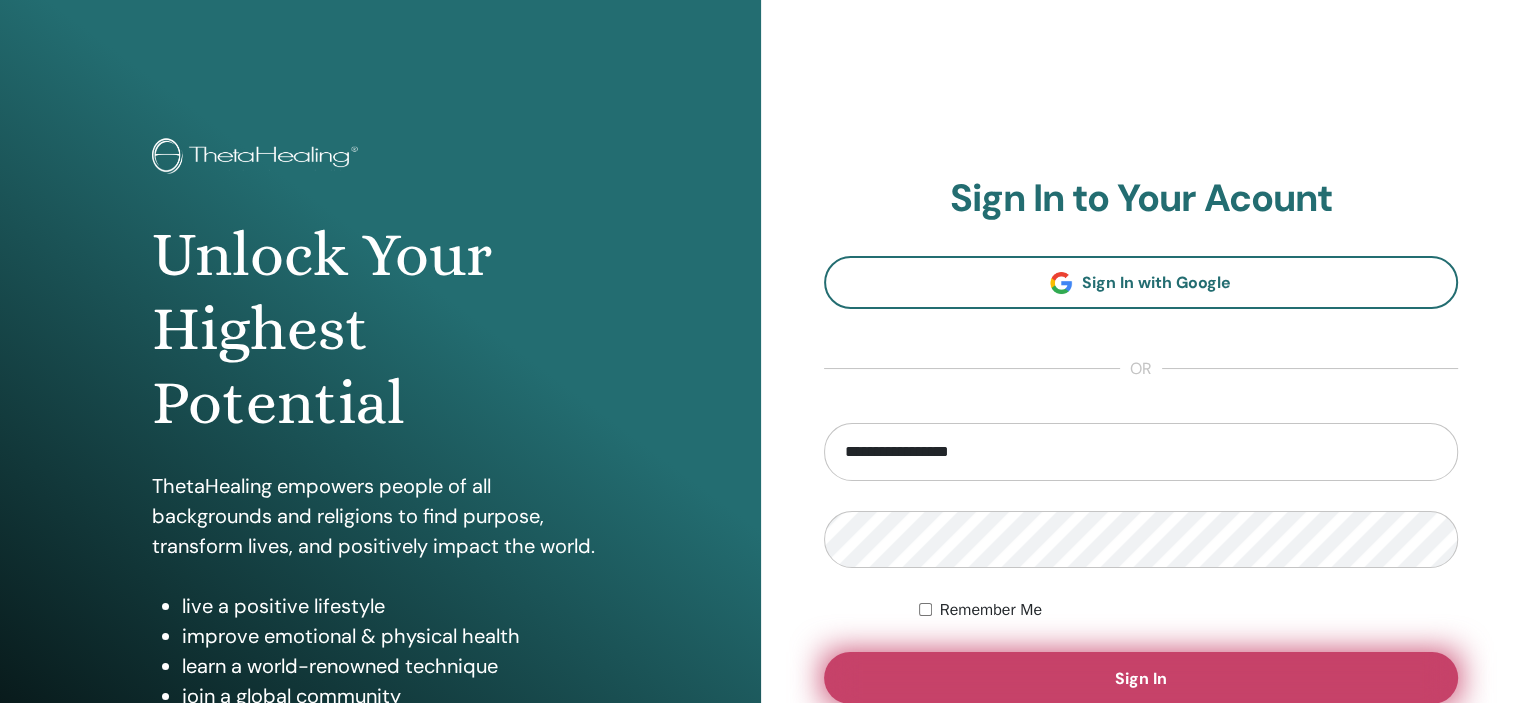 click on "Sign In" at bounding box center (1141, 678) 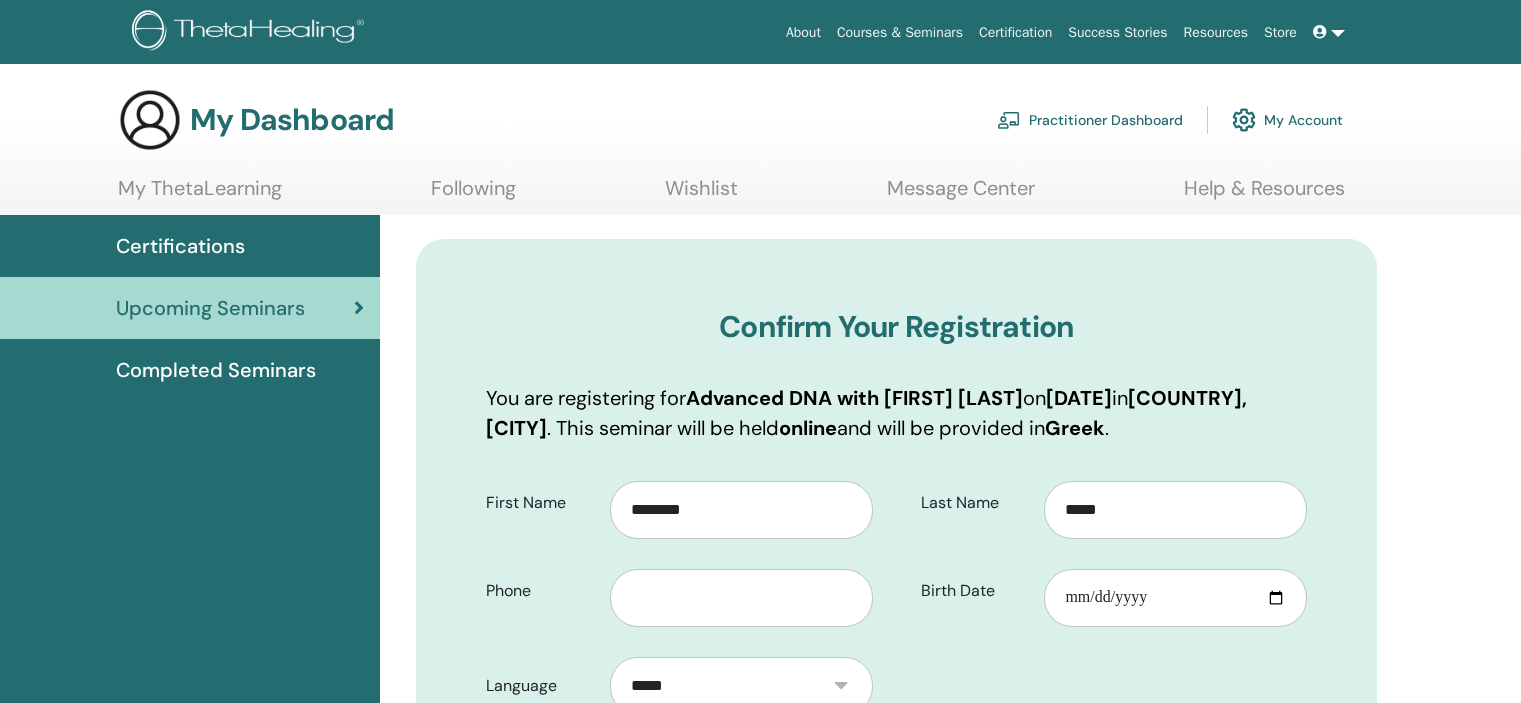 scroll, scrollTop: 0, scrollLeft: 0, axis: both 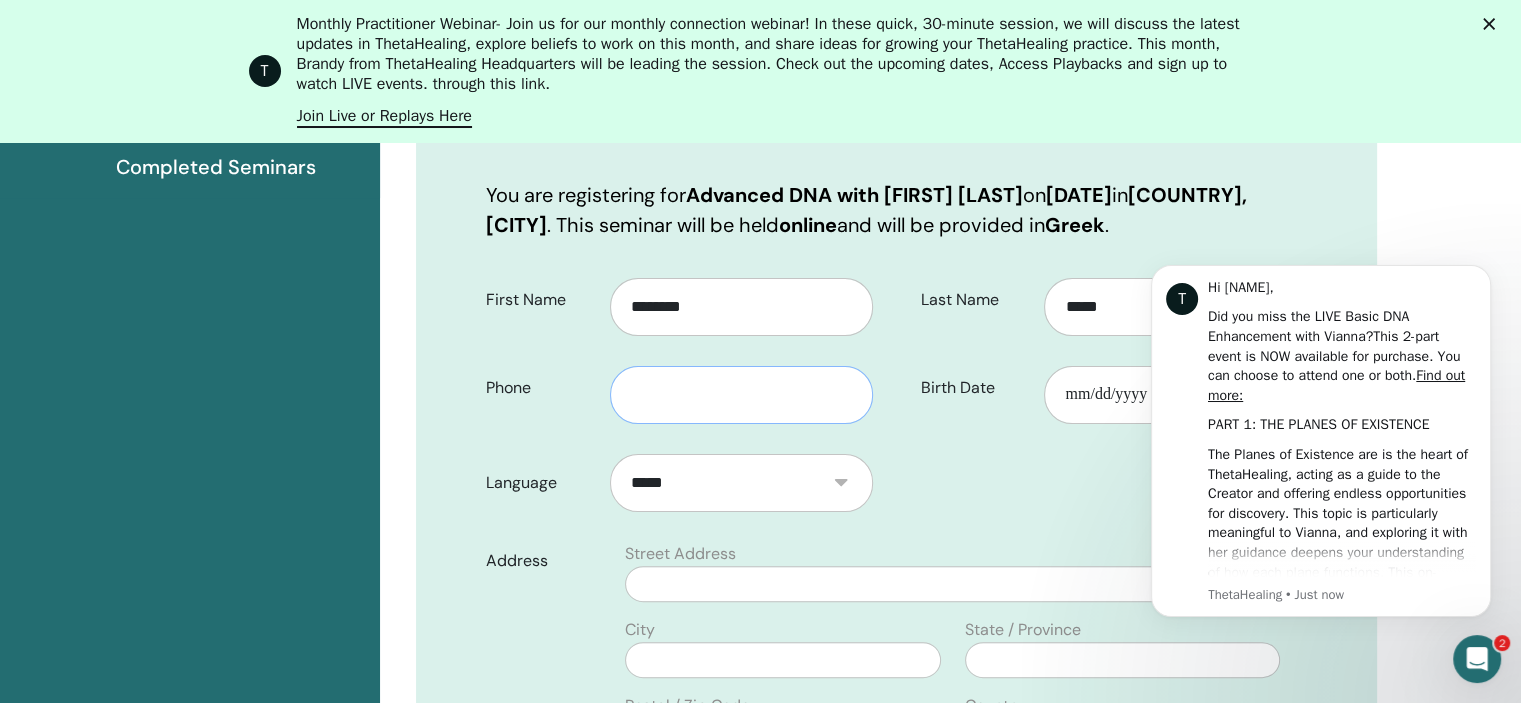 click at bounding box center [741, 395] 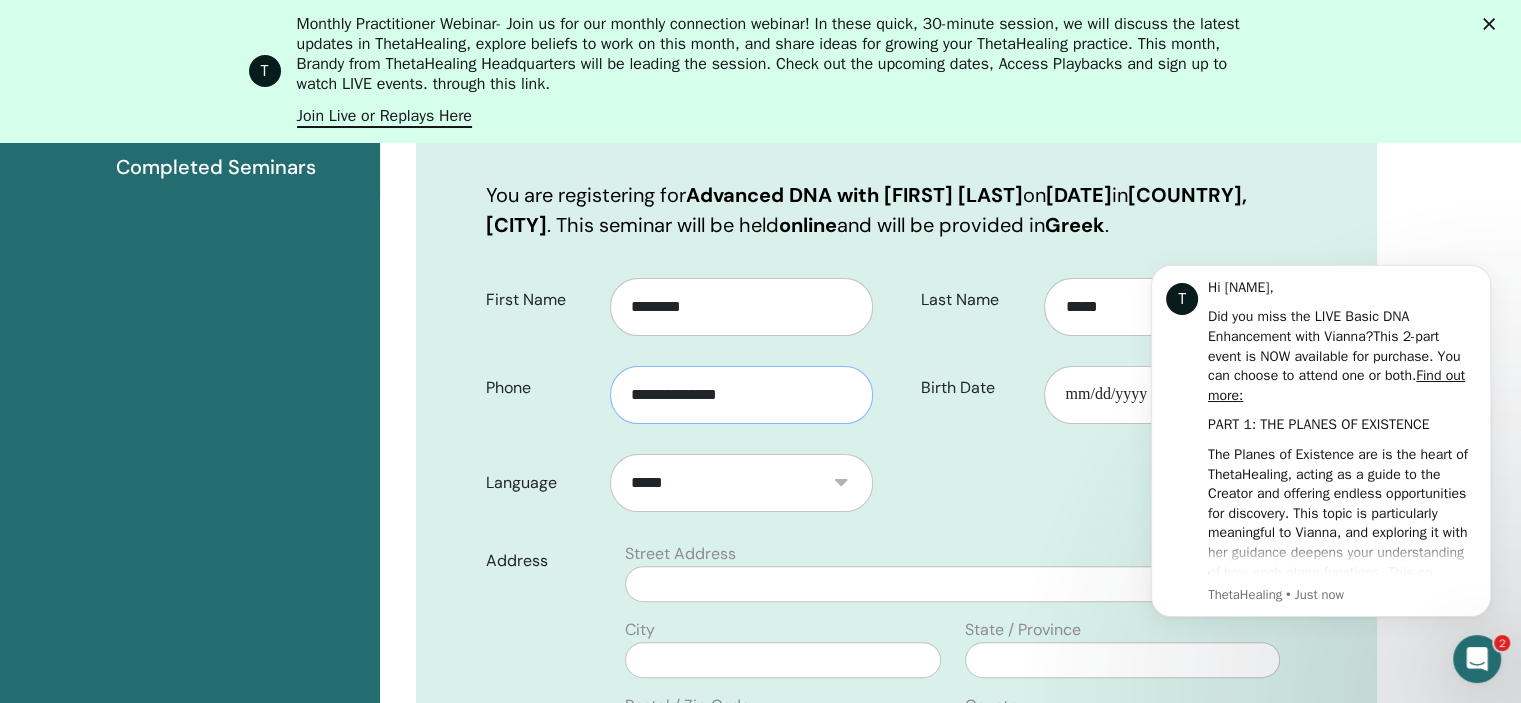 type on "**********" 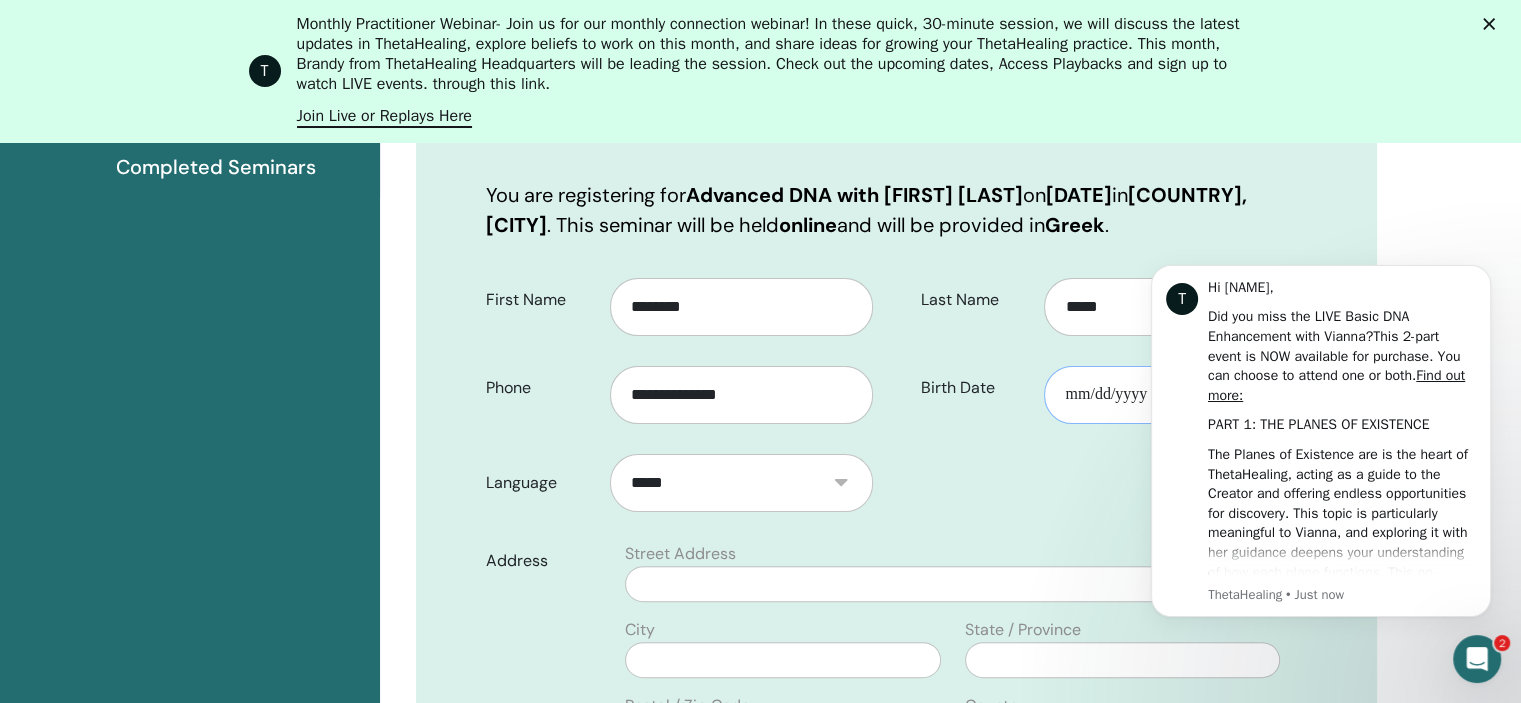 click on "Birth Date" at bounding box center [1175, 395] 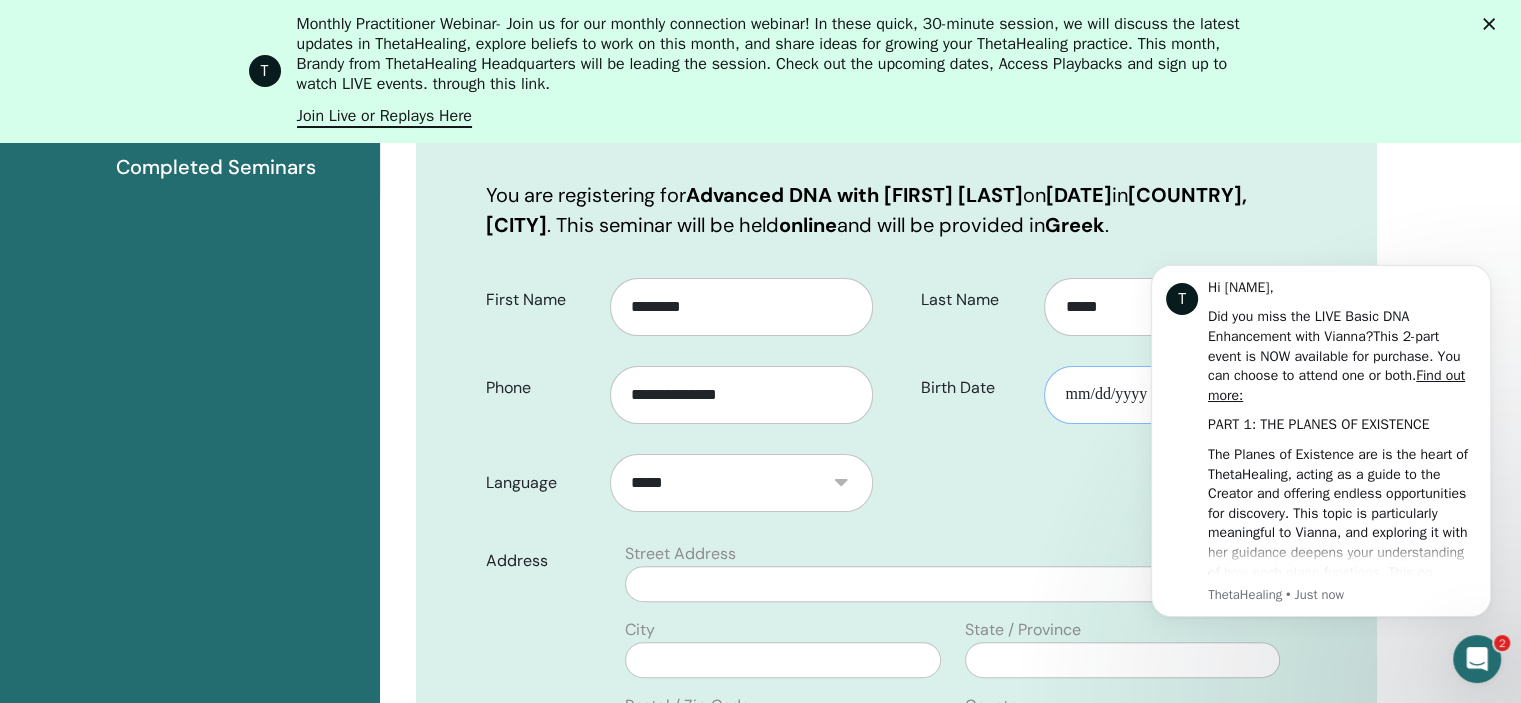 type on "**********" 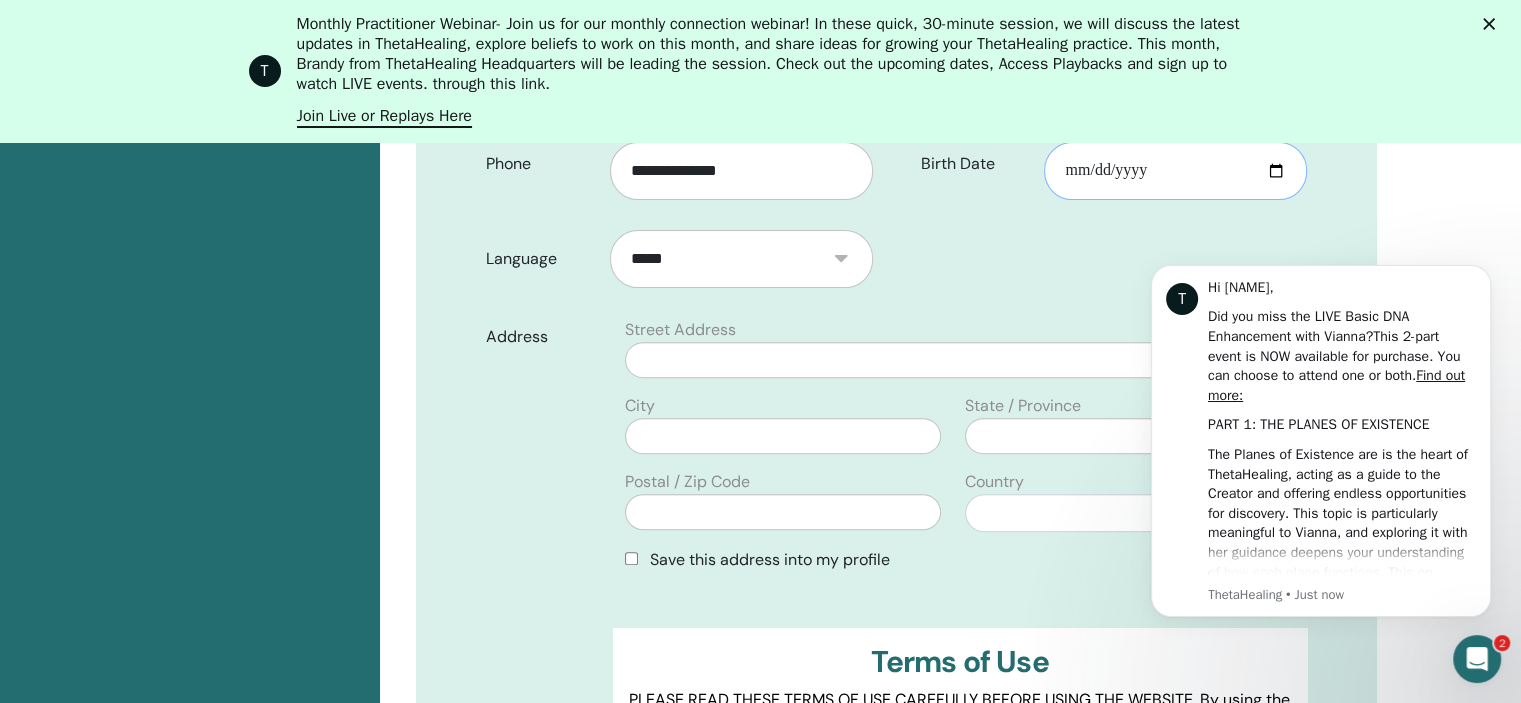 scroll, scrollTop: 616, scrollLeft: 0, axis: vertical 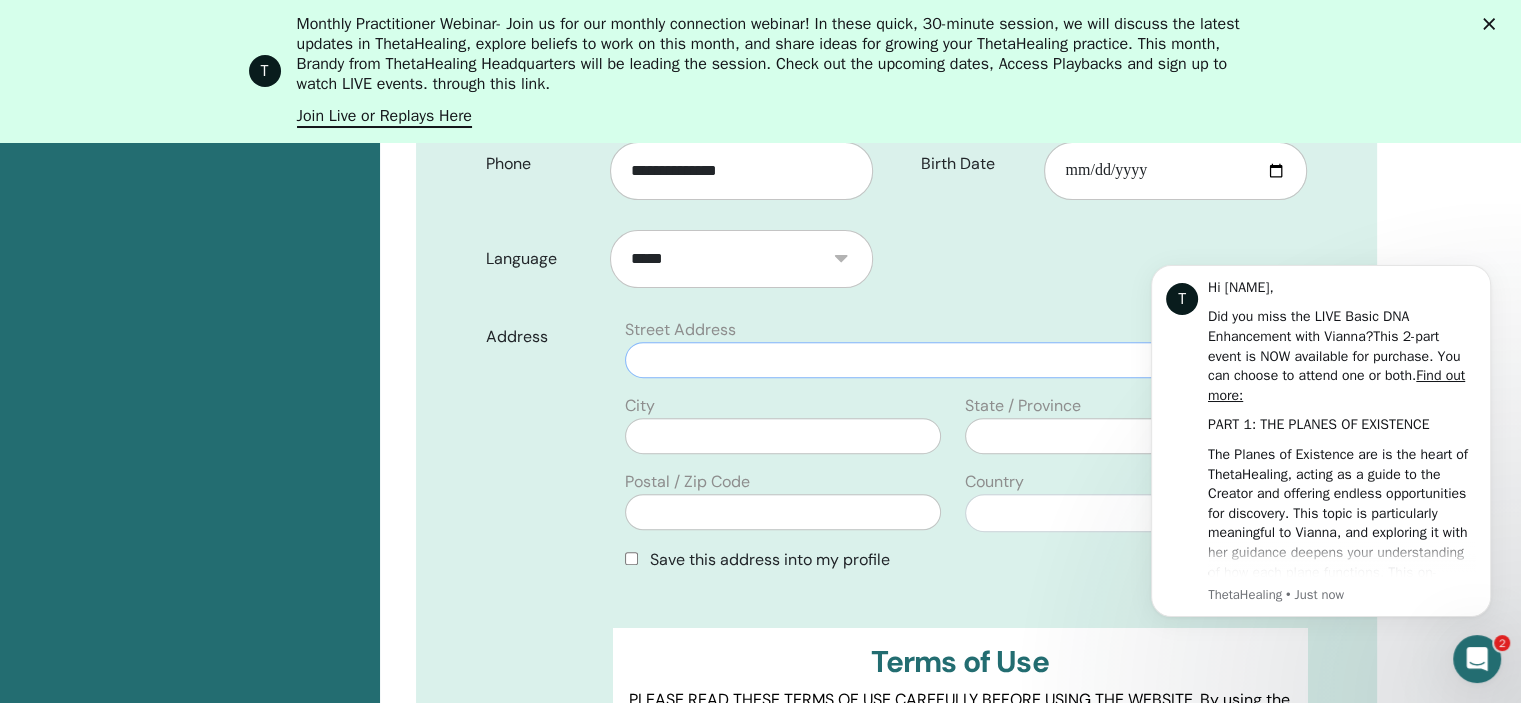 click at bounding box center [952, 360] 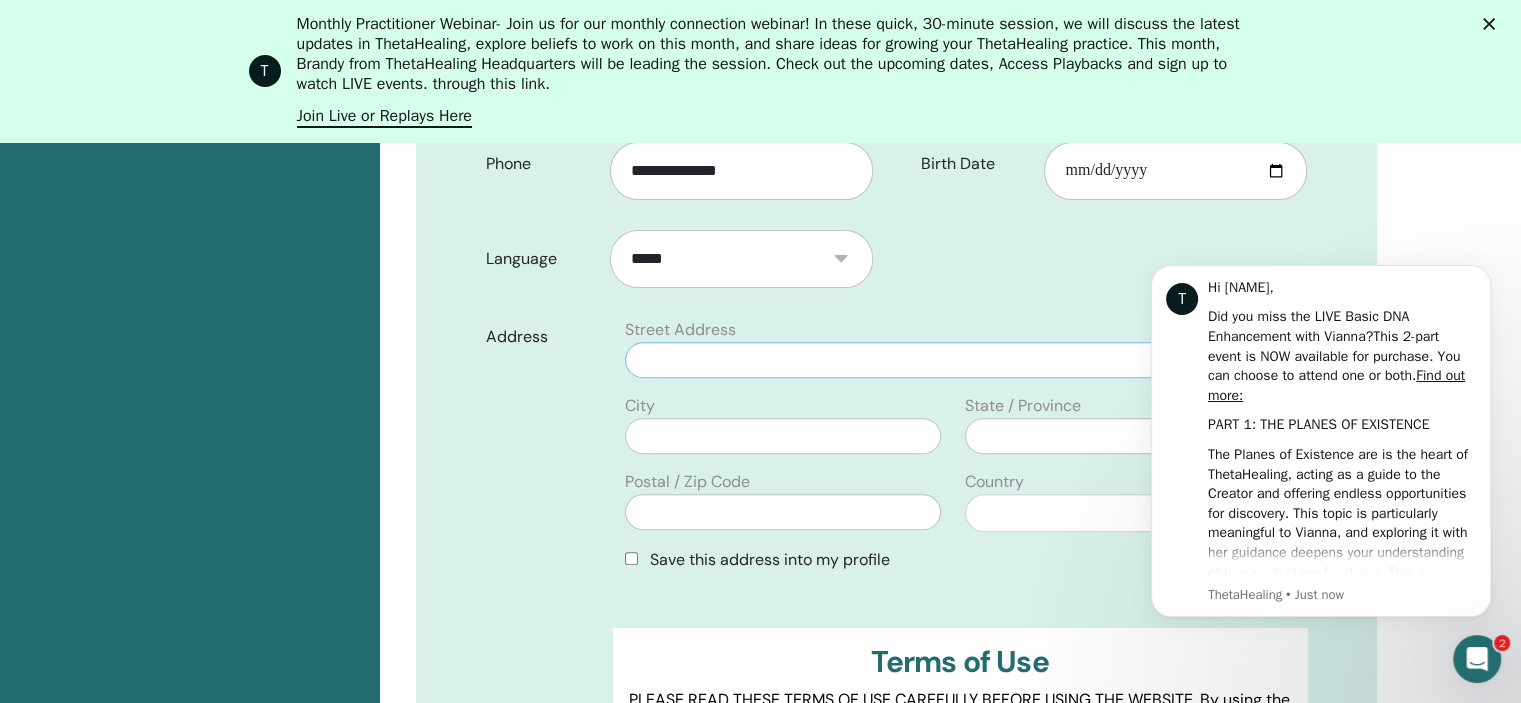 type on "**********" 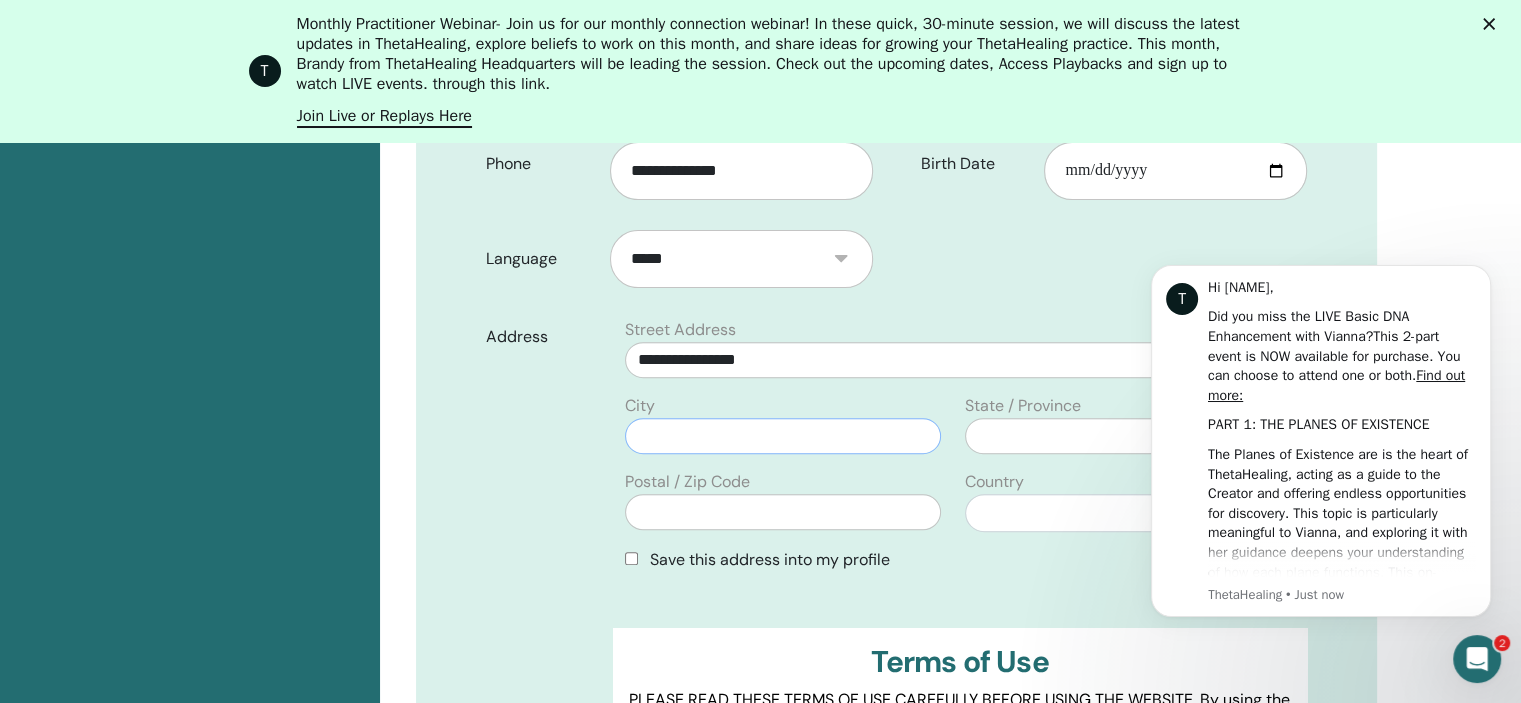 type on "**********" 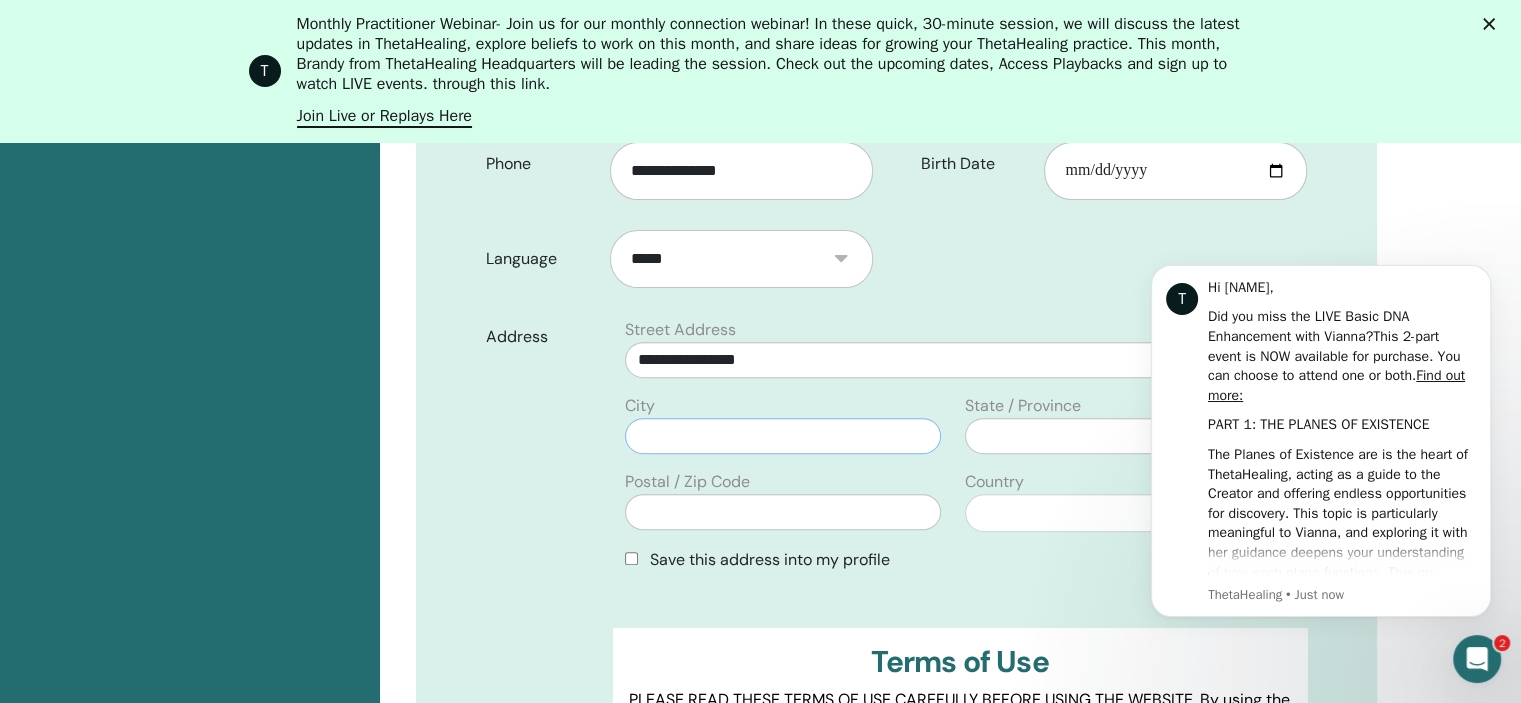 type on "*****" 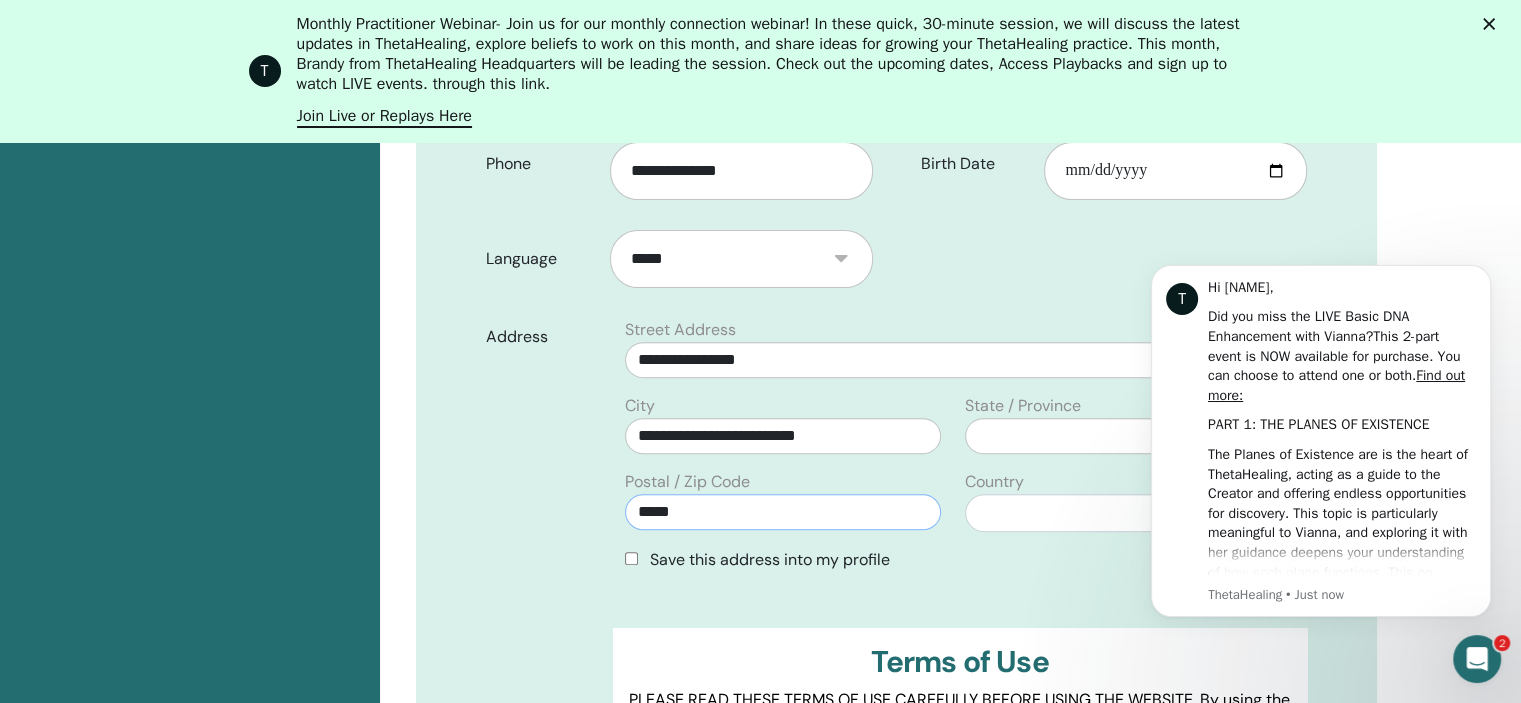 type on "*******" 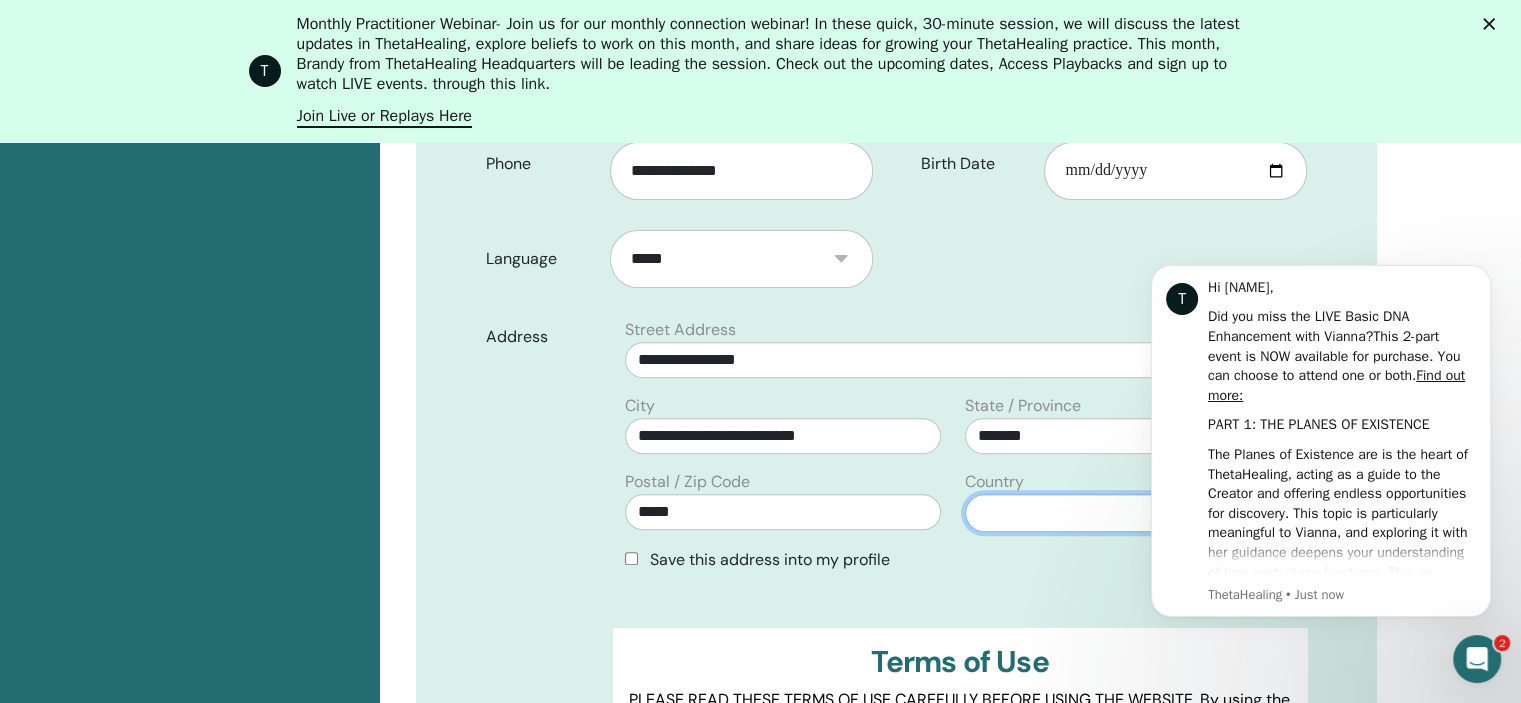 select on "**" 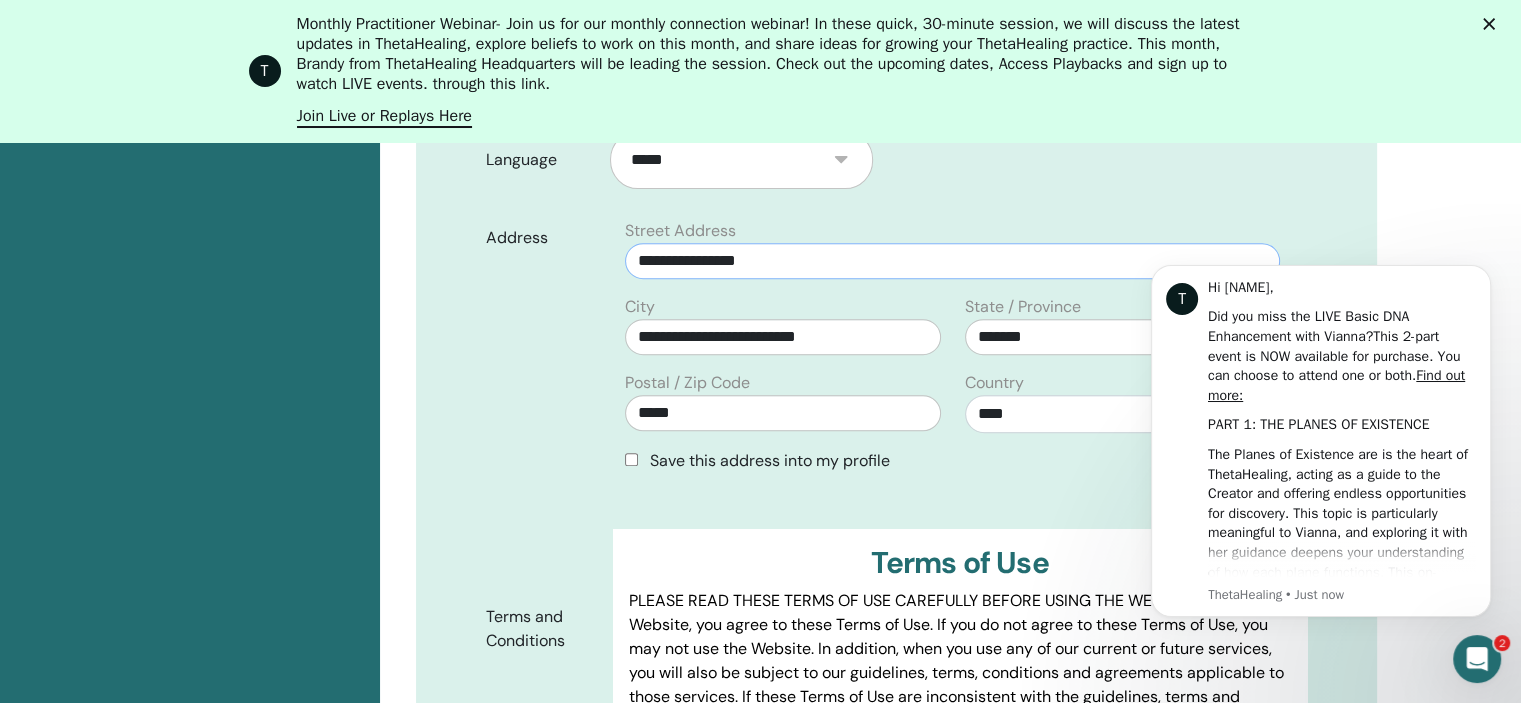 scroll, scrollTop: 716, scrollLeft: 0, axis: vertical 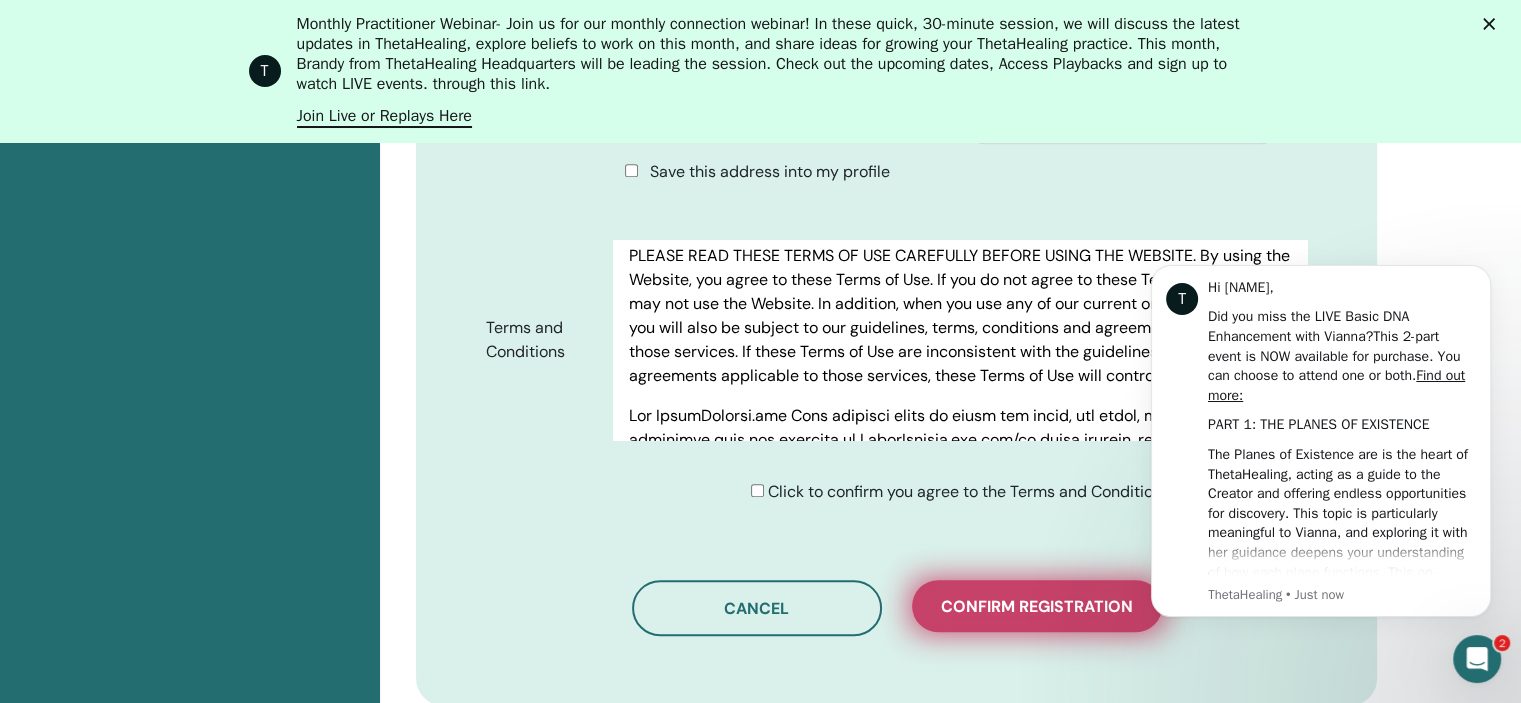 click on "Confirm registration" at bounding box center [1037, 606] 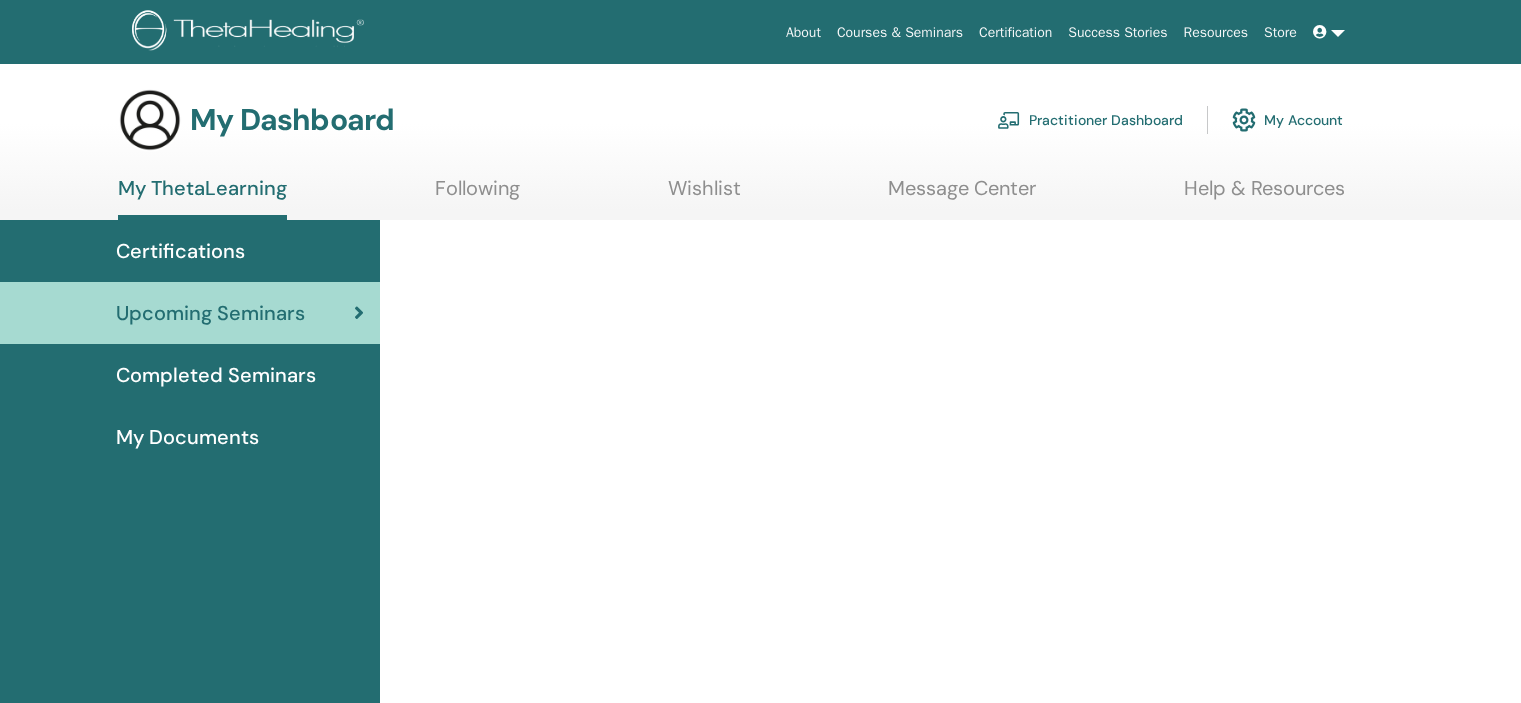 scroll, scrollTop: 0, scrollLeft: 0, axis: both 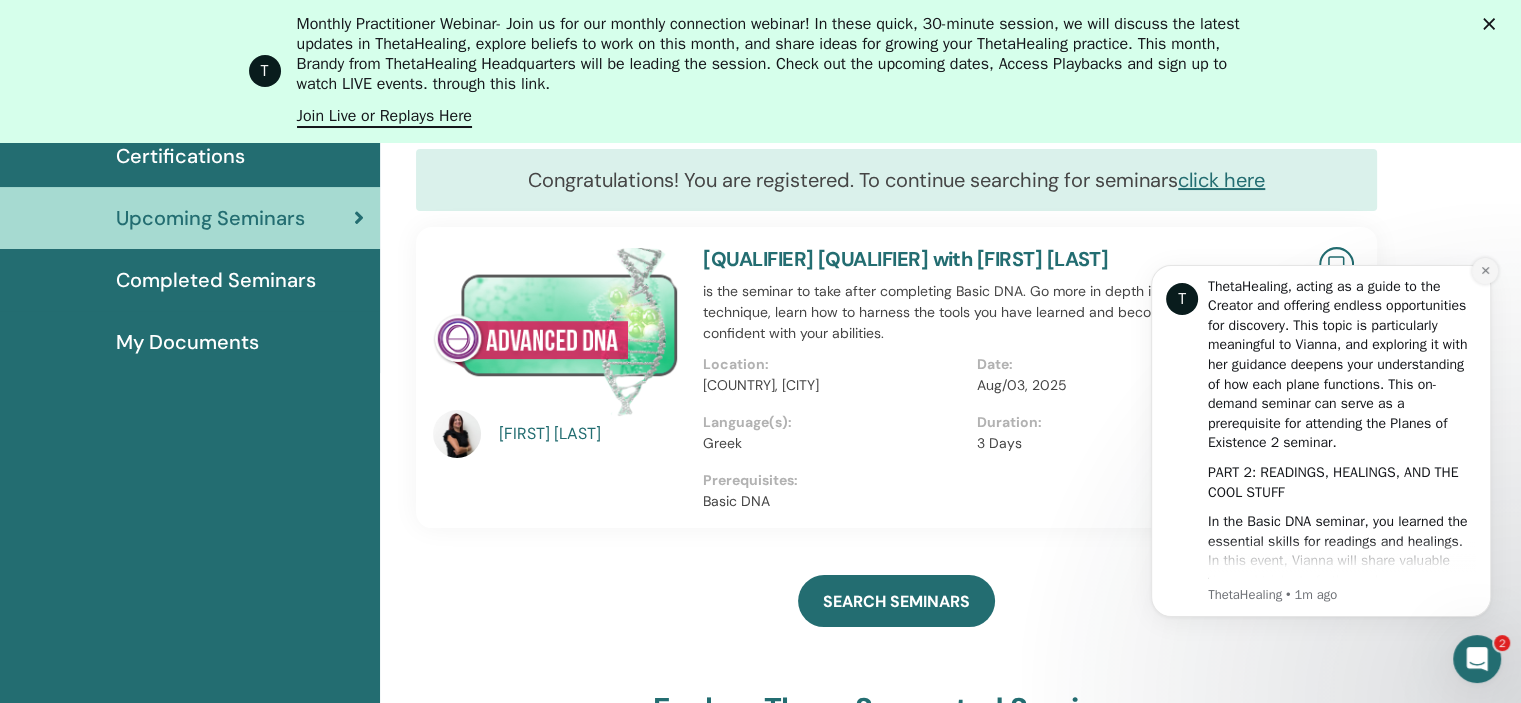 click 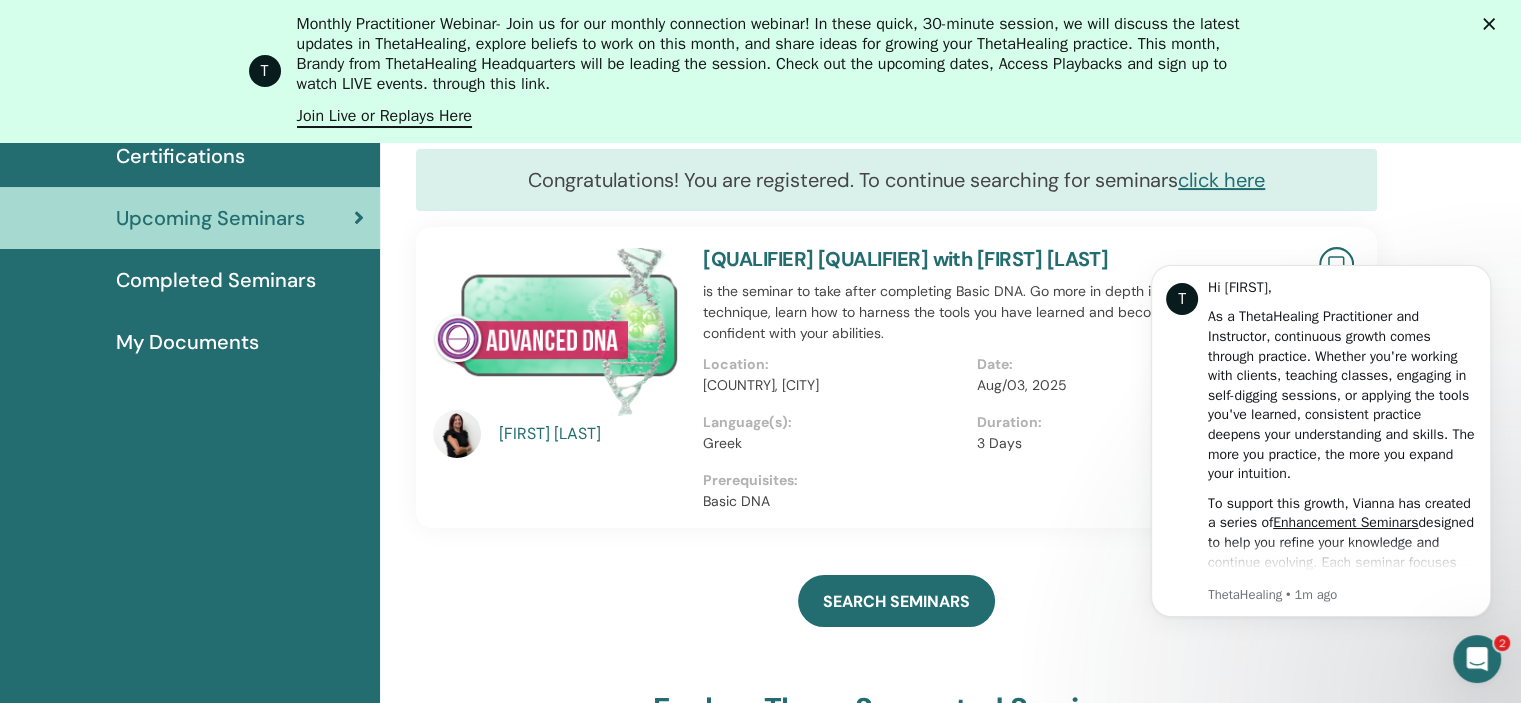 click on "T Monthly Practitioner Webinar  - Join us for our monthly connection webinar! In these quick, 30-minute session, we will discuss the latest updates in ThetaHealing, explore beliefs to work on this month, and share ideas for growing your ThetaHealing practice. This month, Brandy from ThetaHealing Headquarters will be leading the session. Check out the upcoming dates, Access Playbacks and sign up to watch LIVE events. through this link. Join Live or Replays Here" at bounding box center (760, 71) 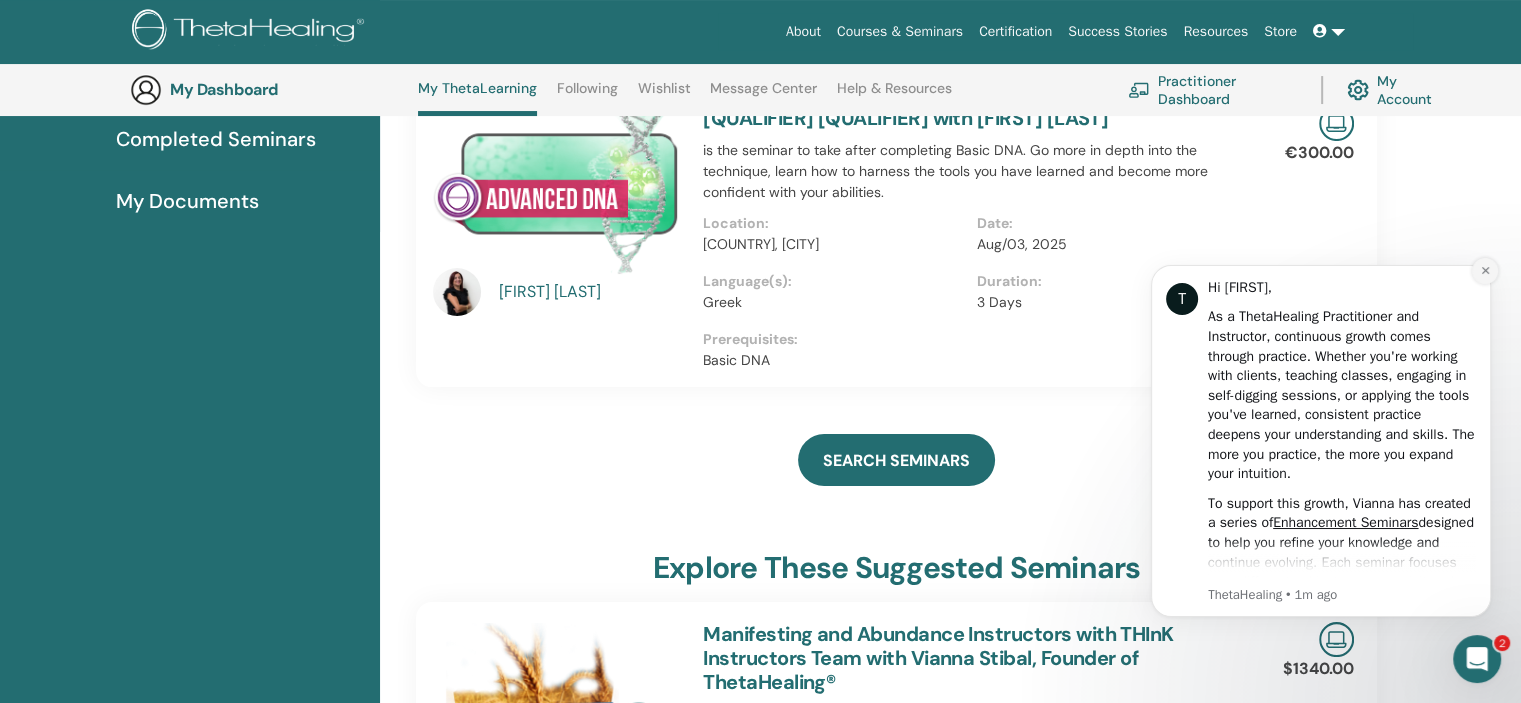 click 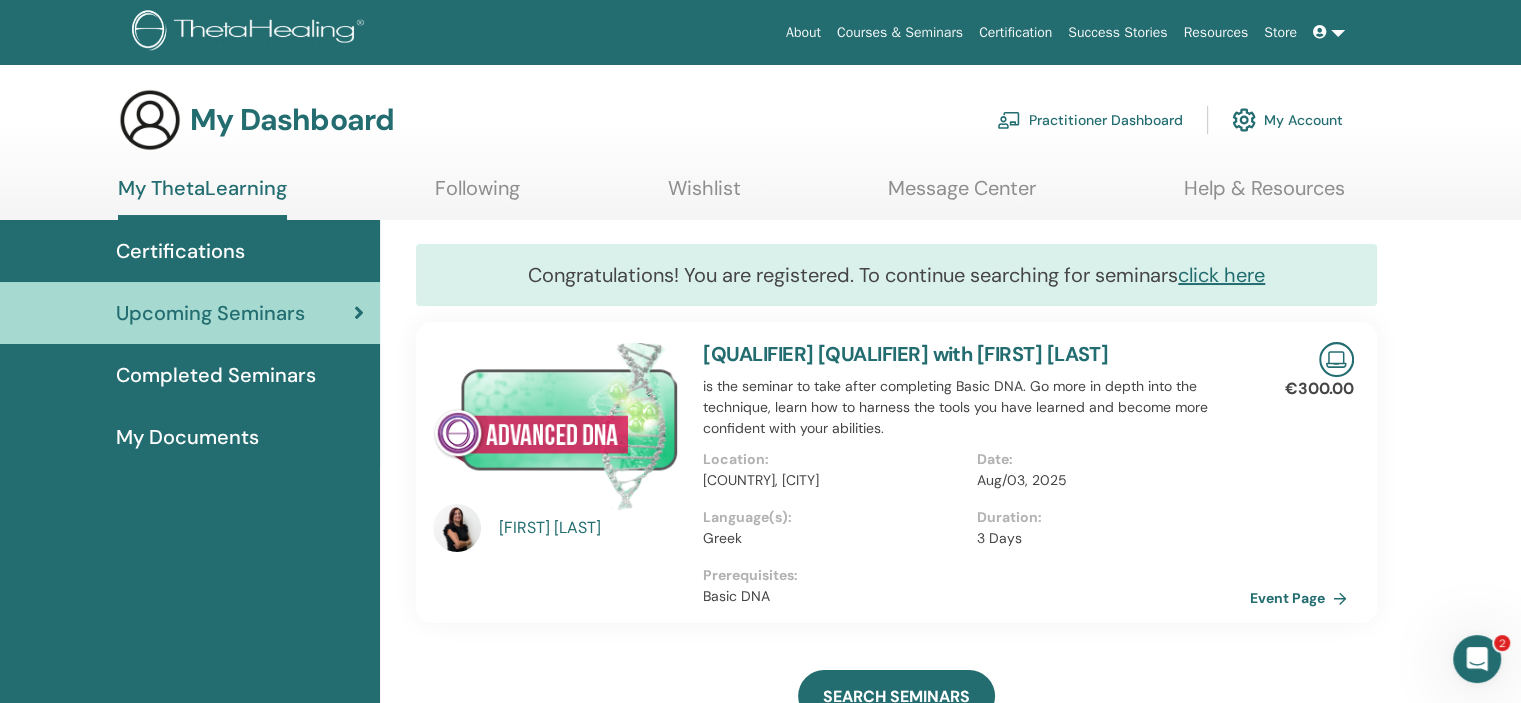 scroll, scrollTop: 0, scrollLeft: 0, axis: both 